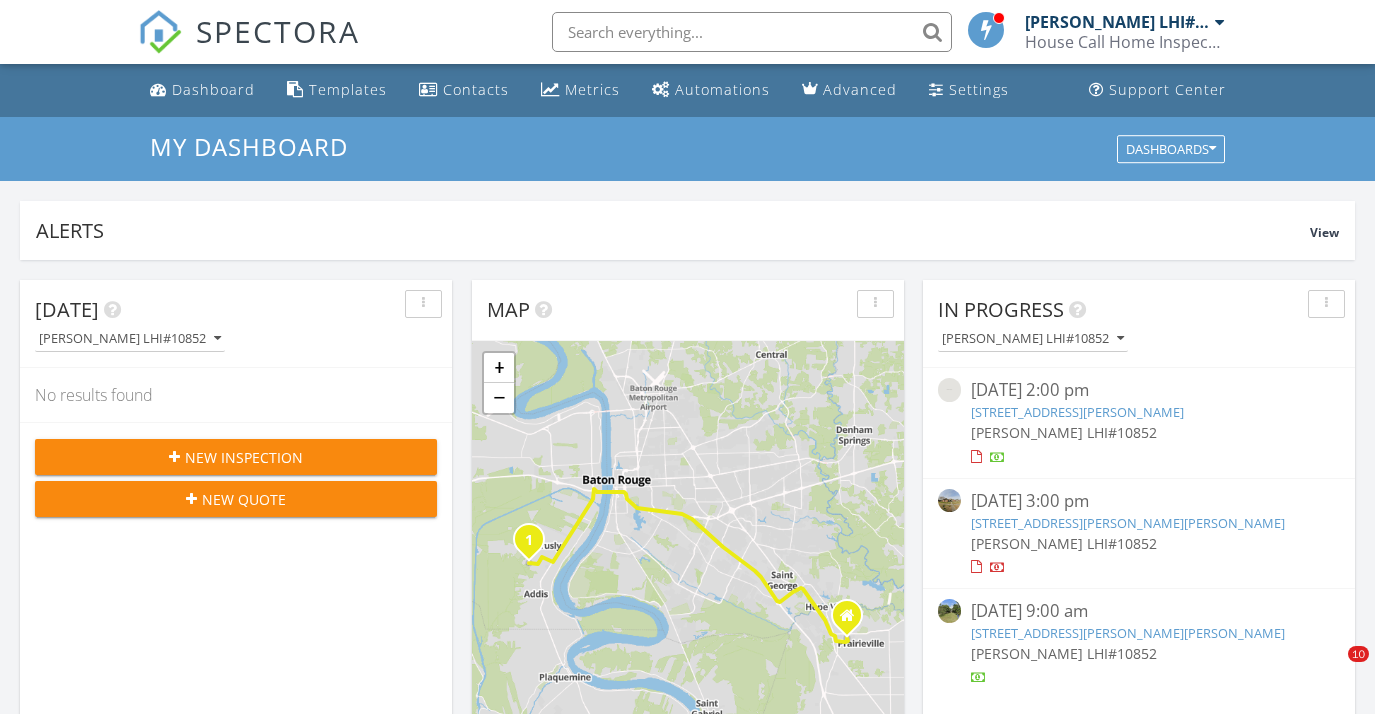 scroll, scrollTop: 808, scrollLeft: 0, axis: vertical 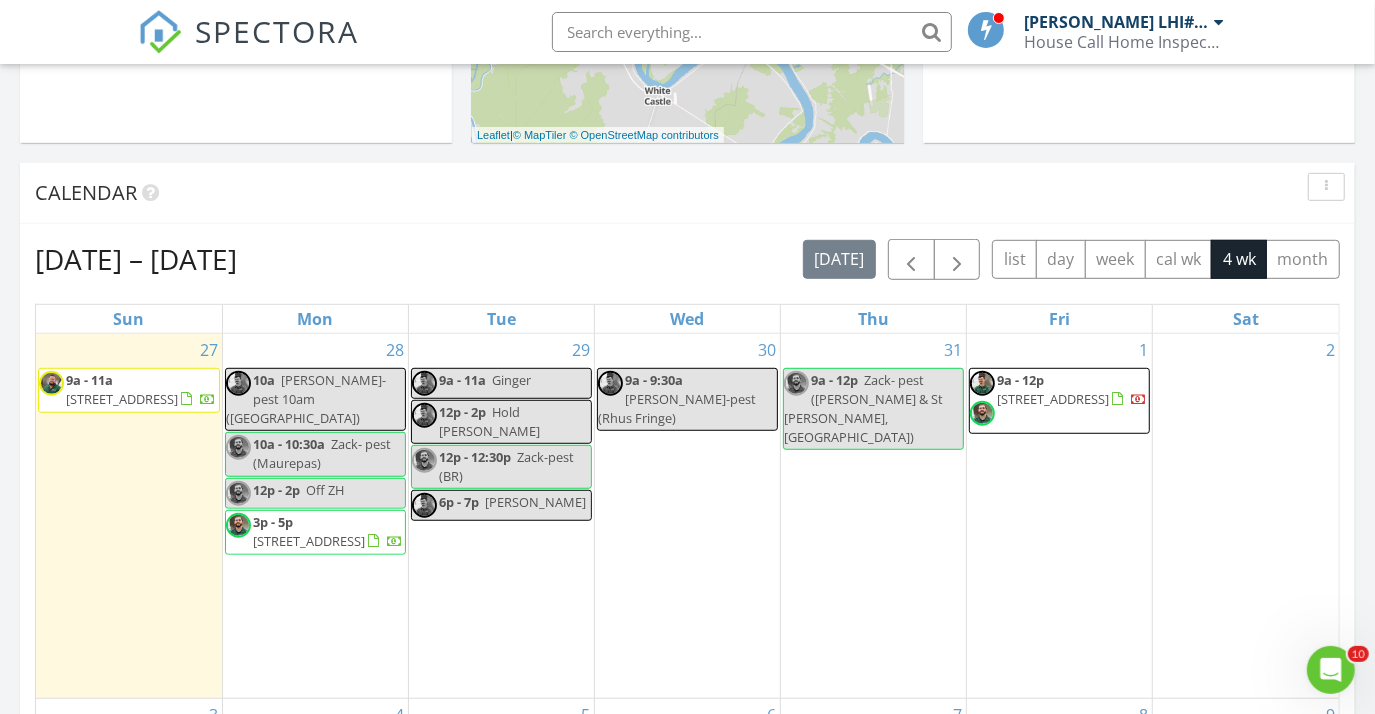 click on "31
9a - 12p
Zack- pest (Baker & St Fran, New Roads)" at bounding box center (873, 516) 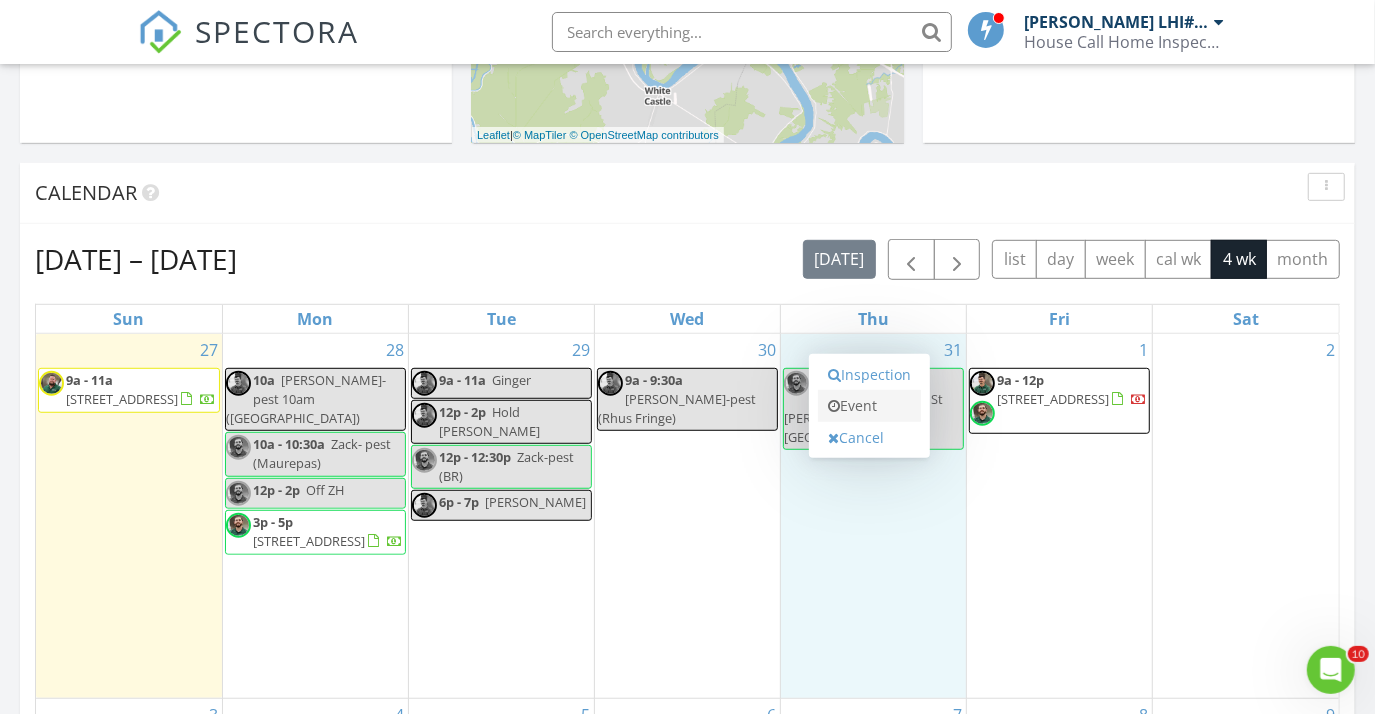 click on "Event" at bounding box center [869, 406] 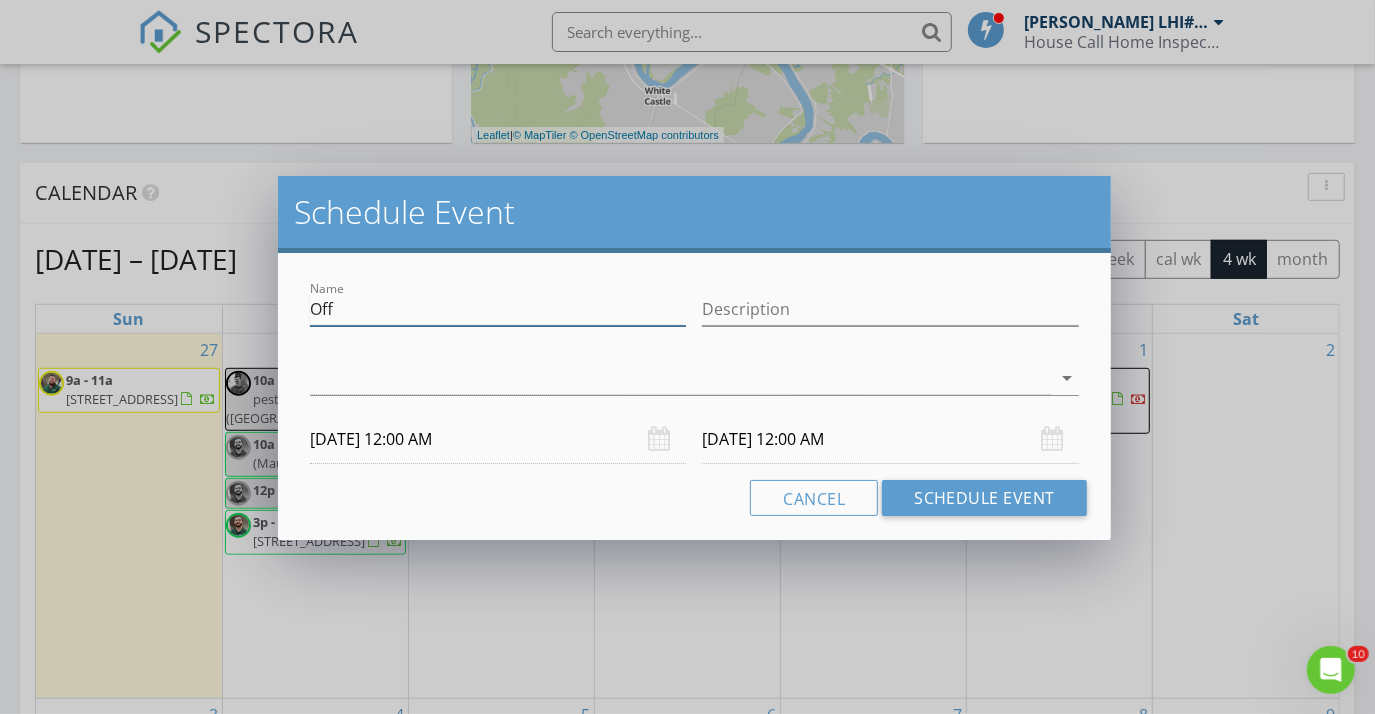 click on "Off" at bounding box center [498, 309] 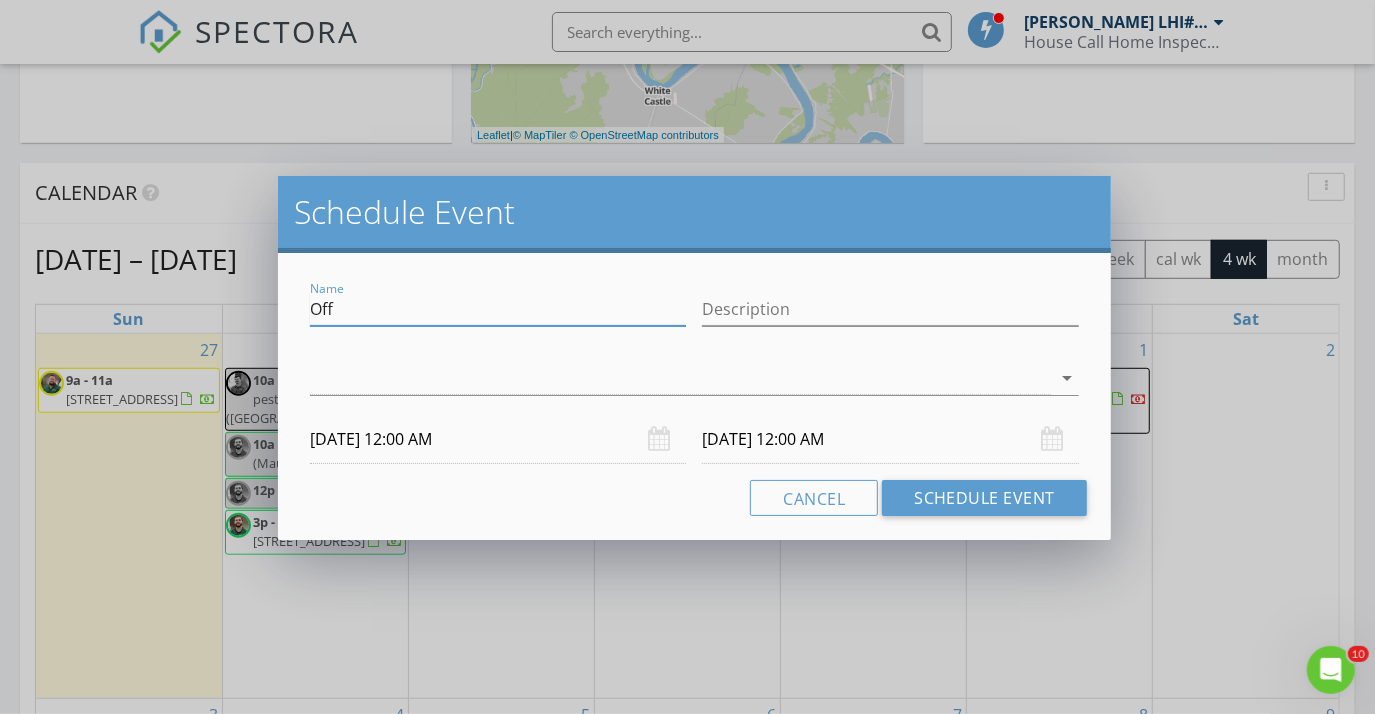 click on "Off" at bounding box center [498, 309] 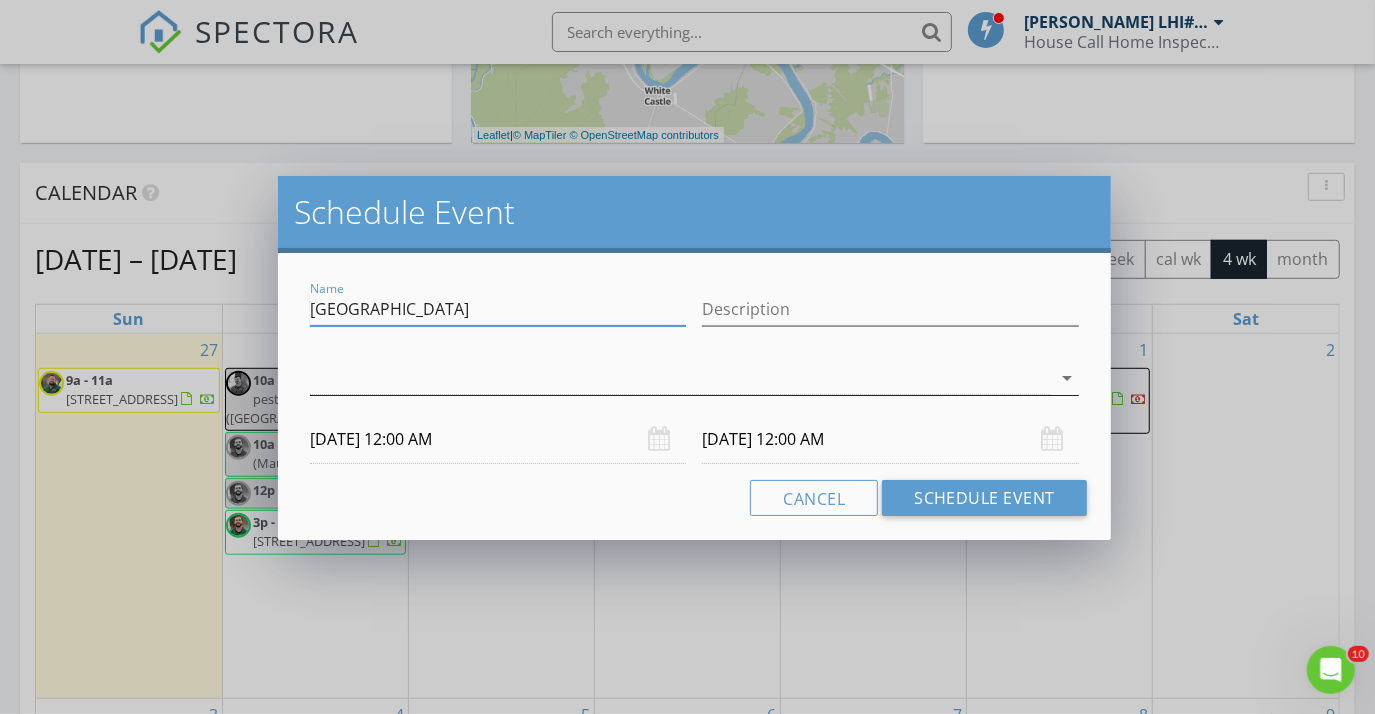 type on "Egypt" 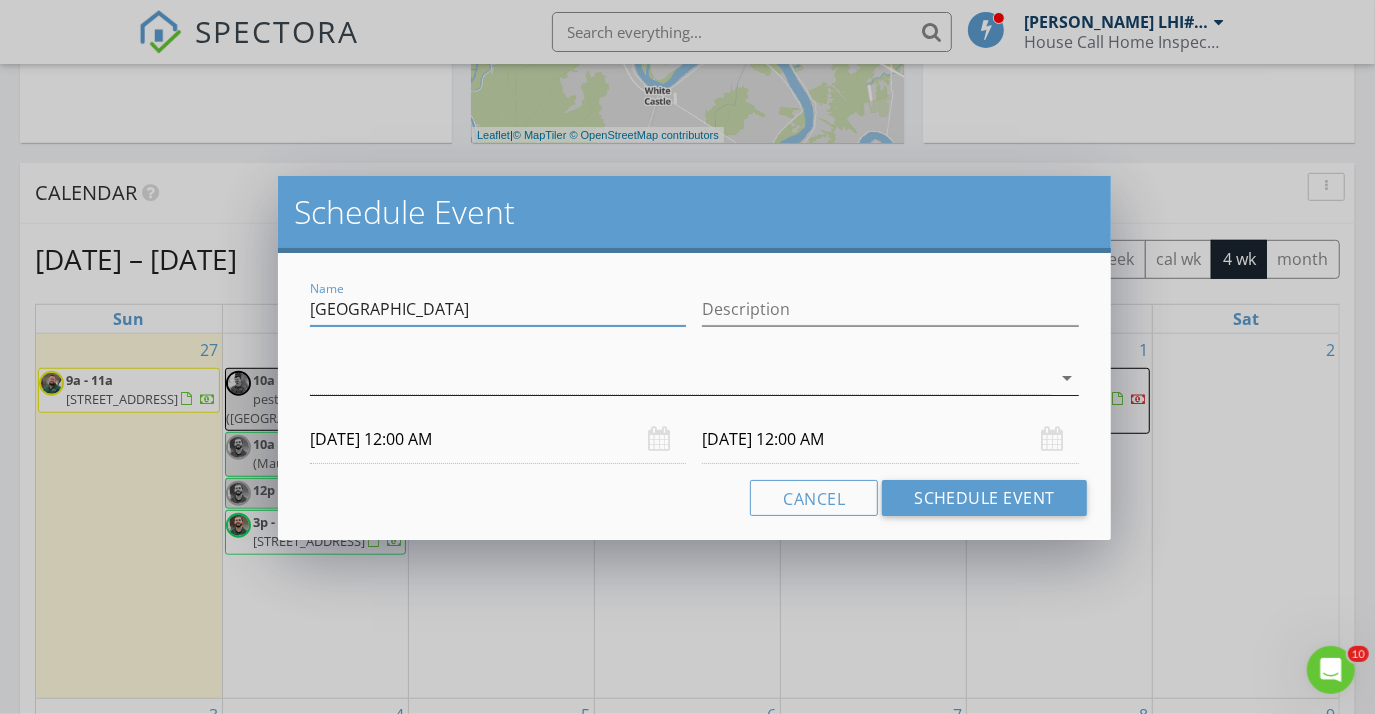 click at bounding box center (680, 378) 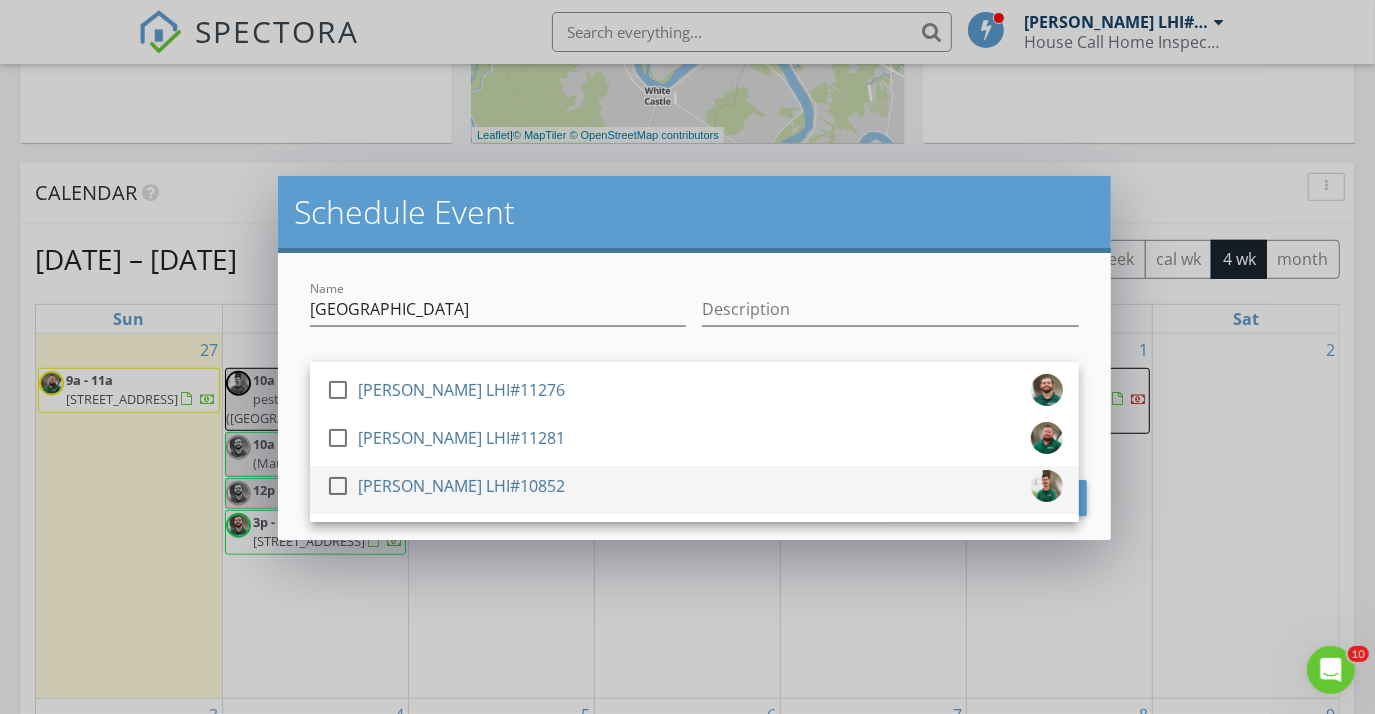 click on "[PERSON_NAME] LHI#10852" at bounding box center [461, 486] 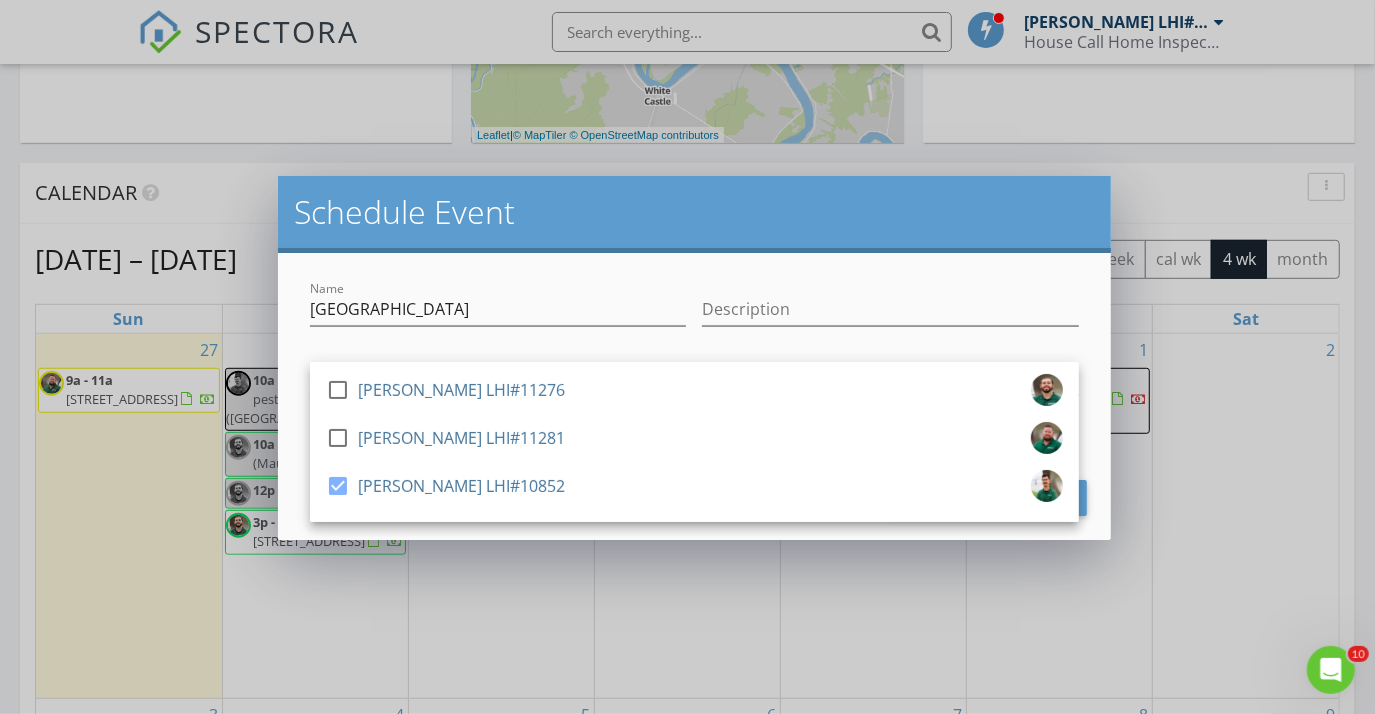 click on "check_box_outline_blank   Zack Hollier LHI#11276   check_box_outline_blank   Patrick Pendergrass LHI#11281   check_box   Brandon McLain LHI#10852   Brandon McLain LHI#10852 arrow_drop_down" at bounding box center (694, 382) 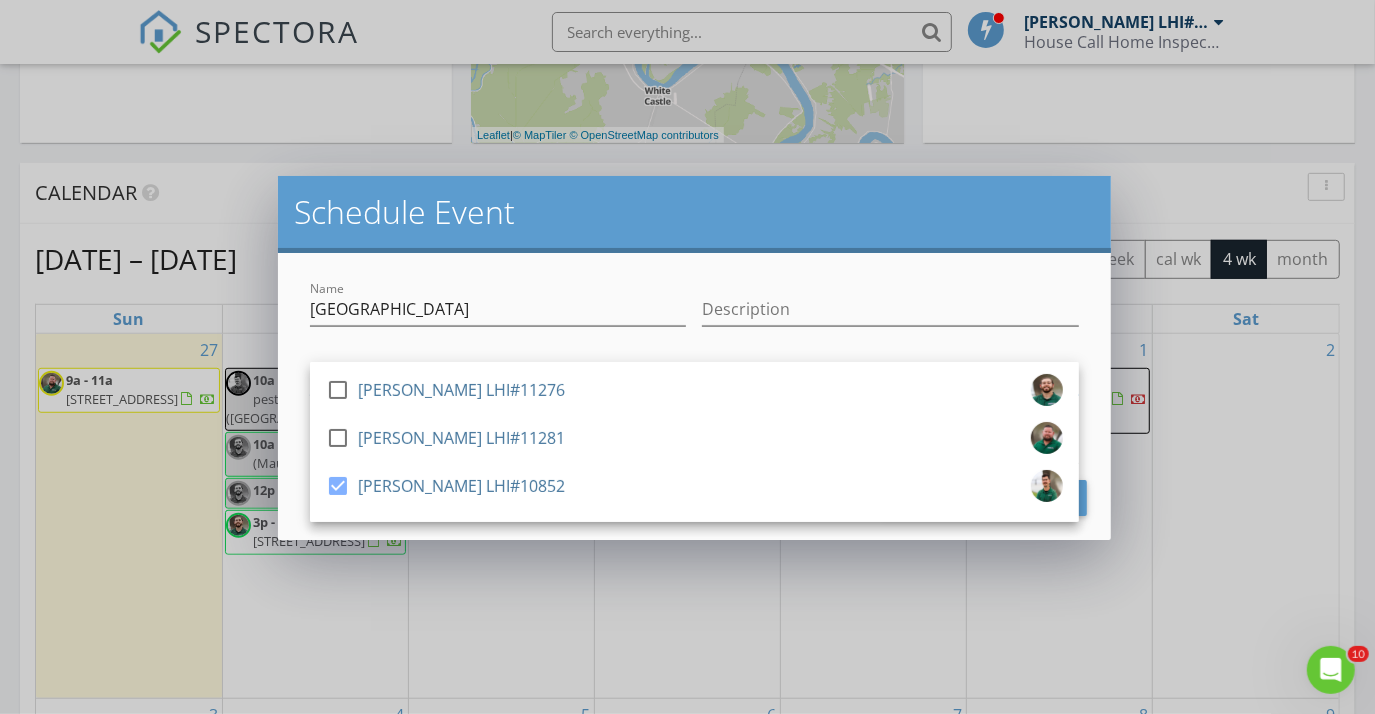 click on "check_box_outline_blank   Zack Hollier LHI#11276   check_box_outline_blank   Patrick Pendergrass LHI#11281   check_box   Brandon McLain LHI#10852   Brandon McLain LHI#10852 arrow_drop_down" at bounding box center (694, 380) 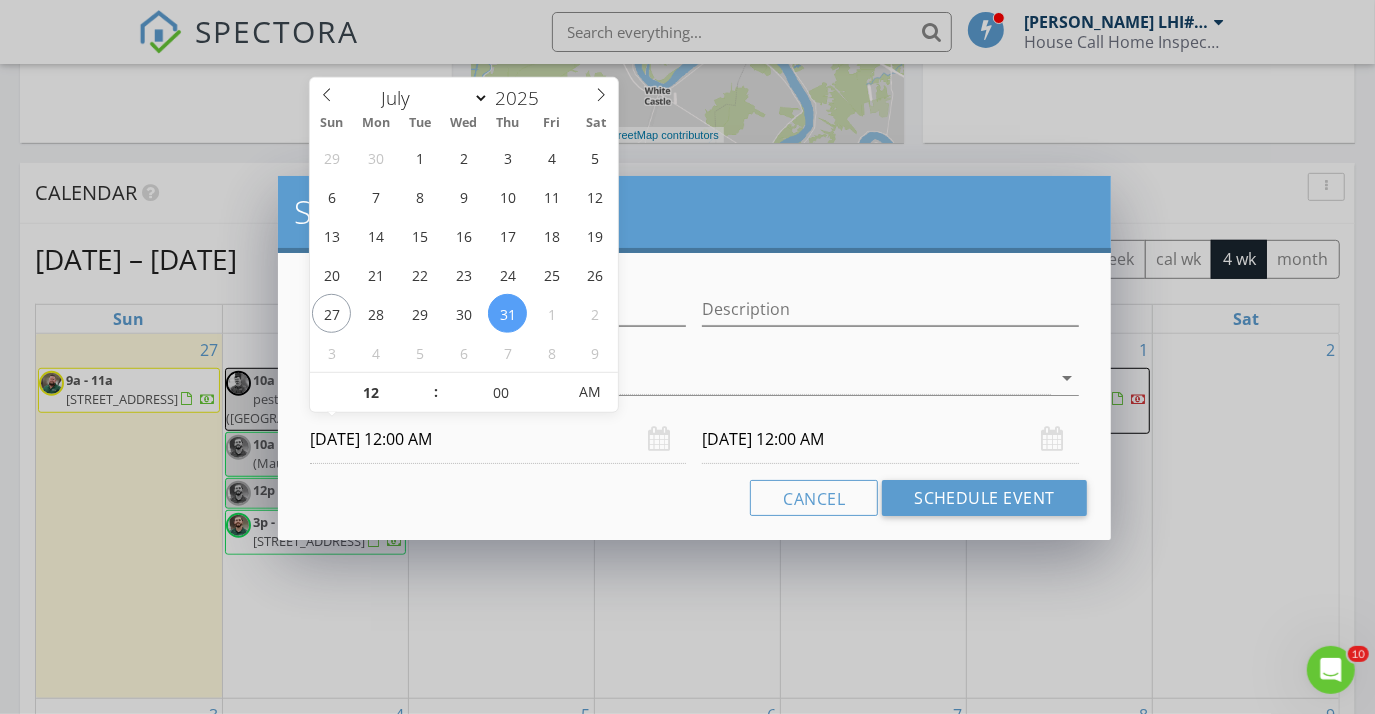 click on "07/31/2025 12:00 AM" at bounding box center (498, 439) 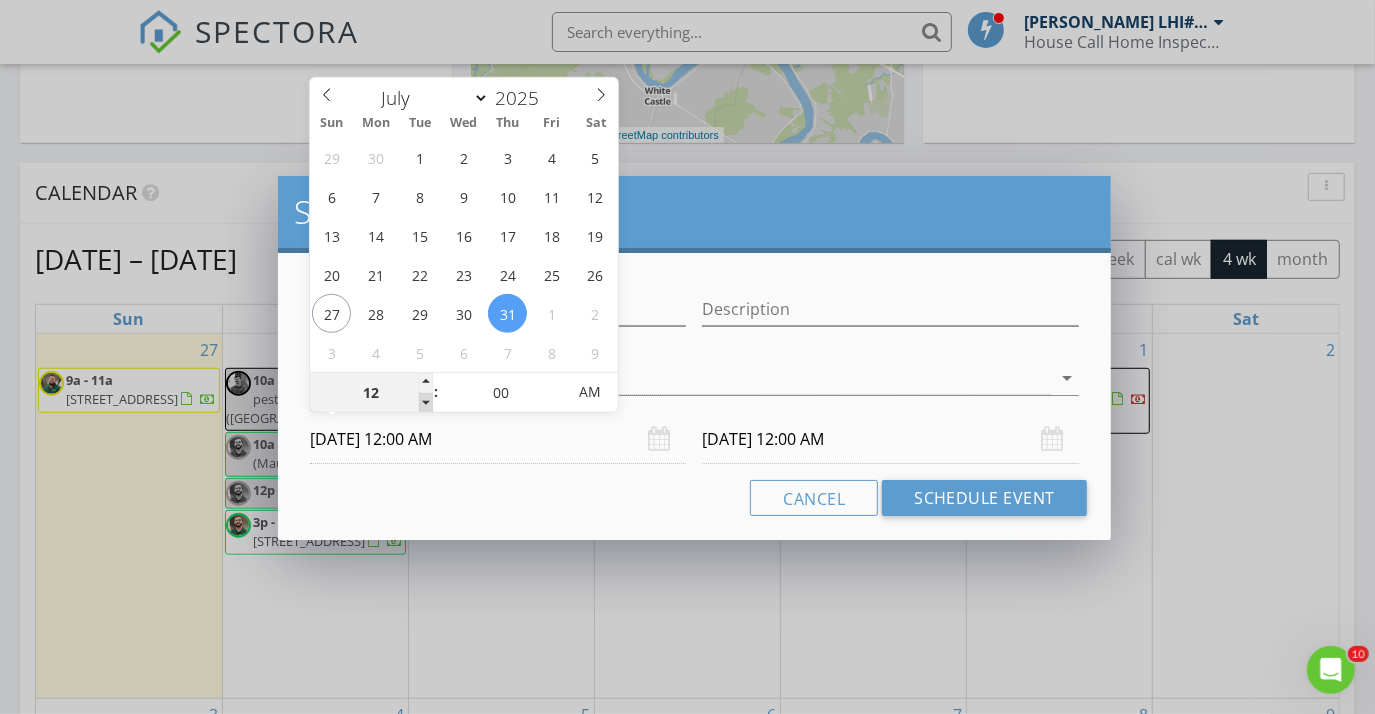 type on "11" 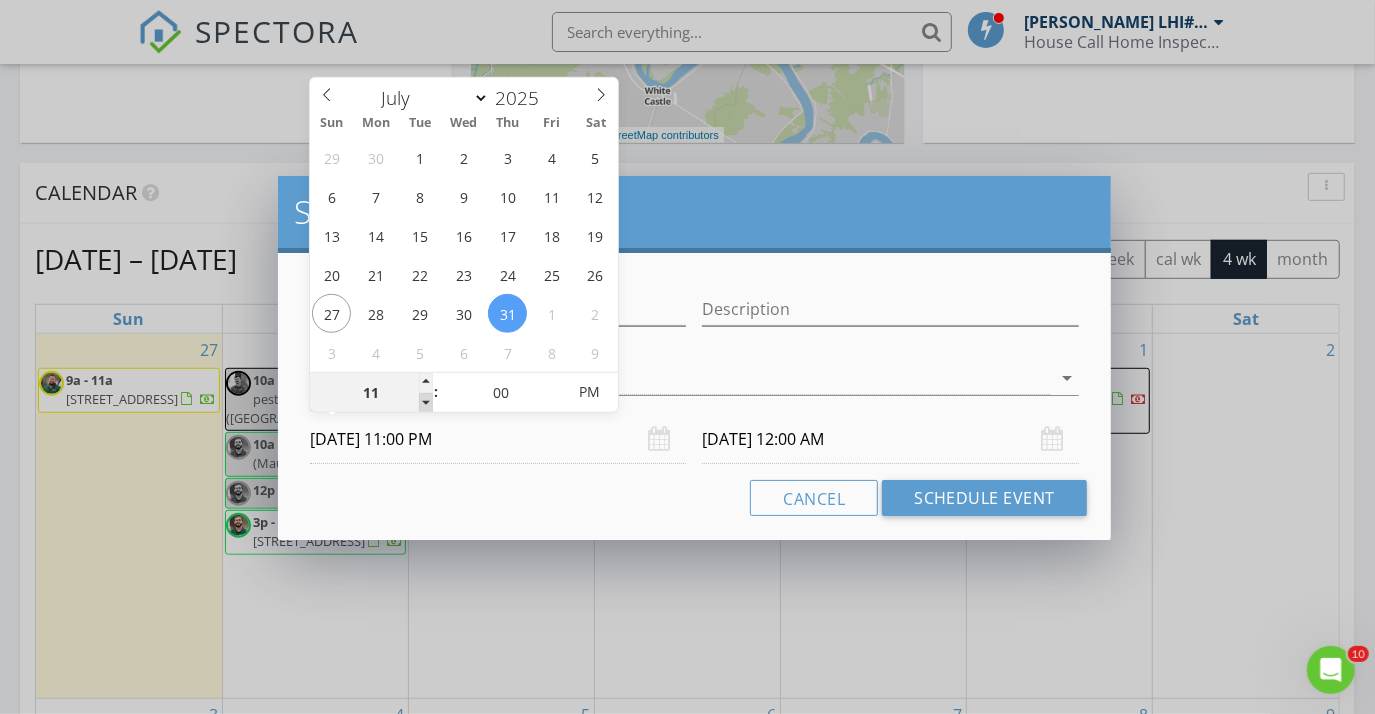 click at bounding box center [426, 403] 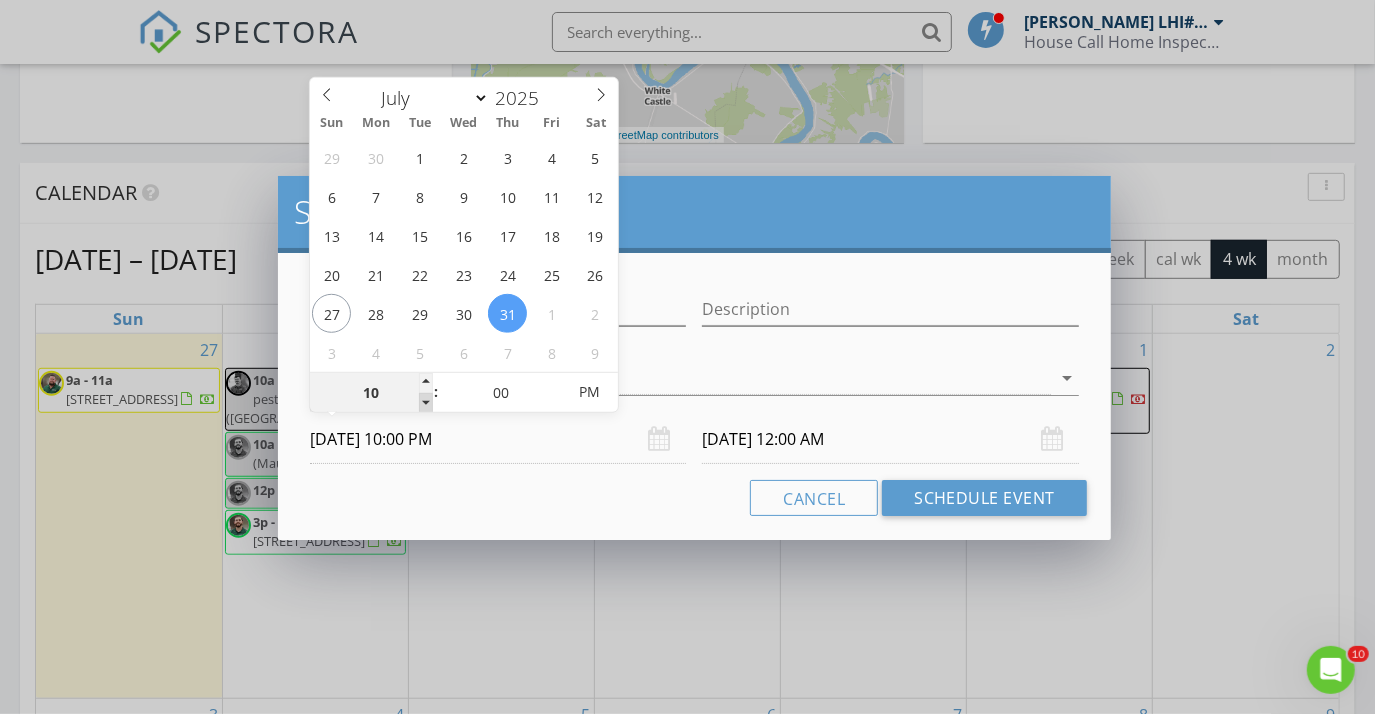click at bounding box center [426, 403] 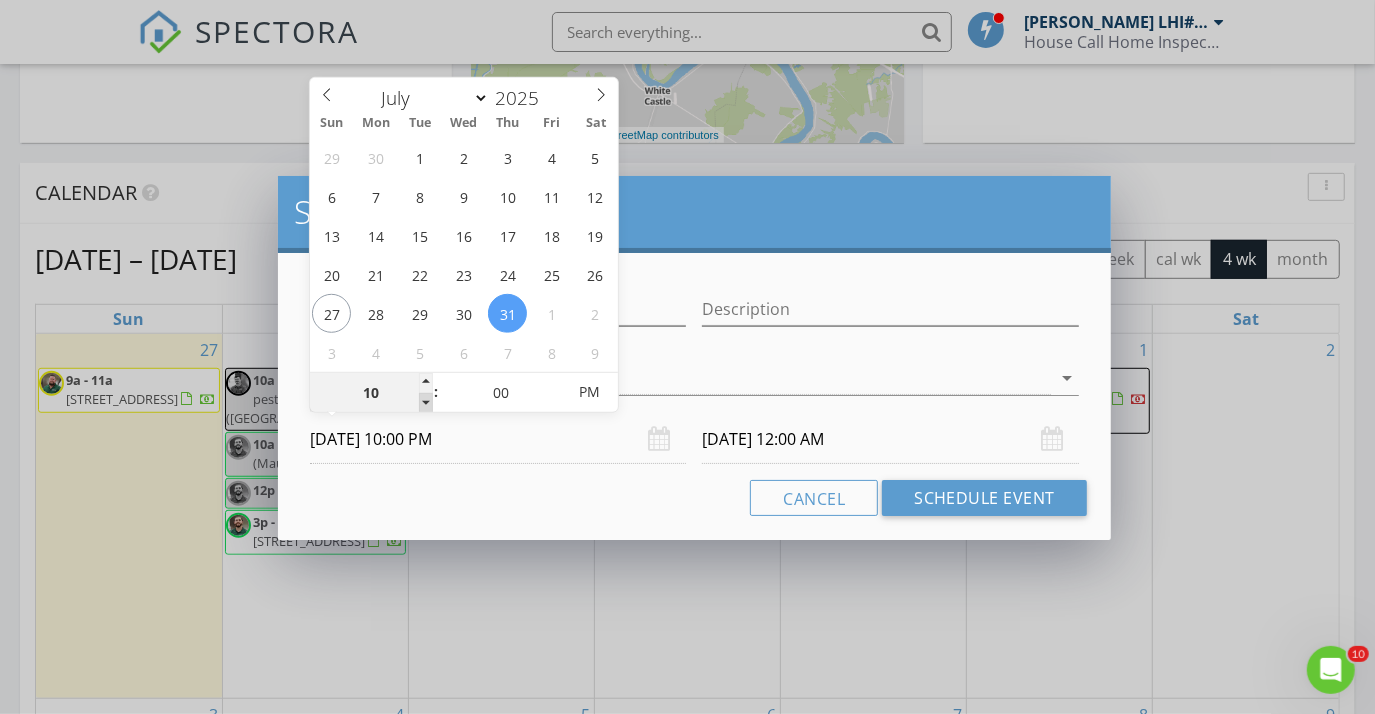 type on "11" 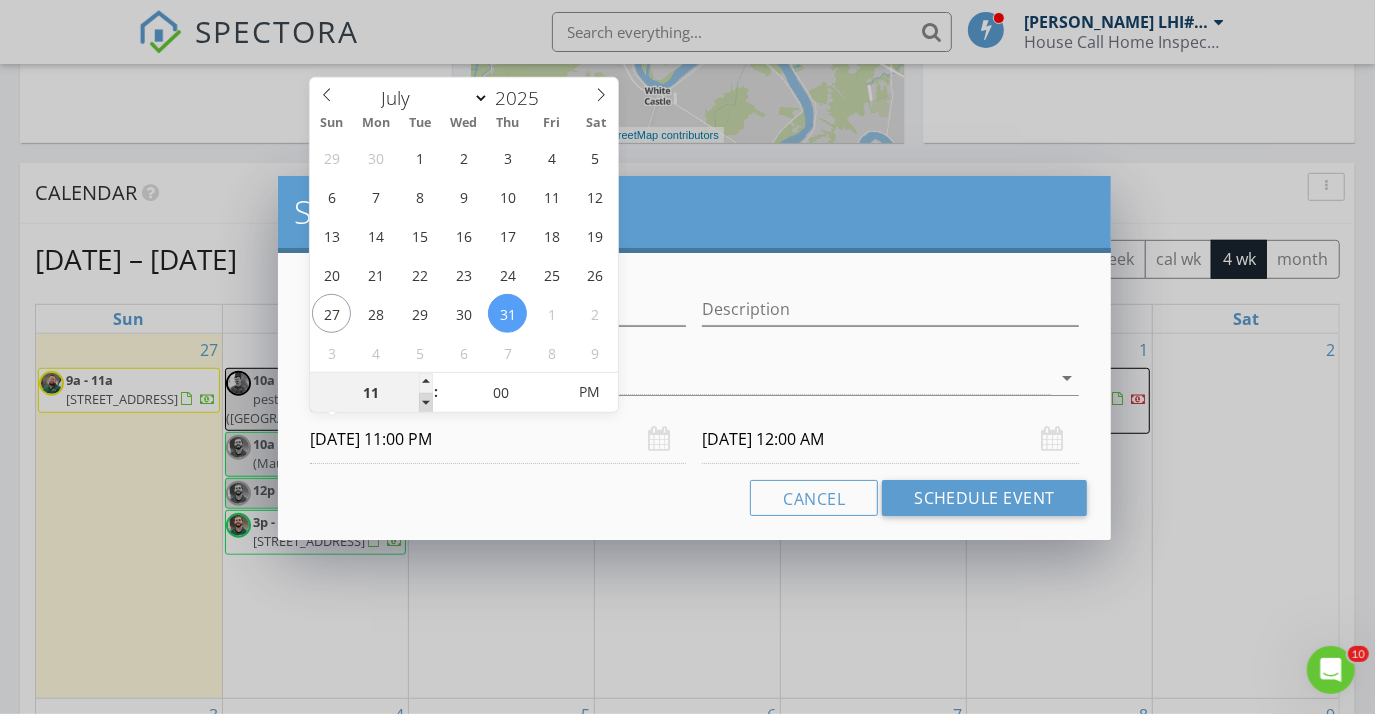 click on "11" at bounding box center (371, 393) 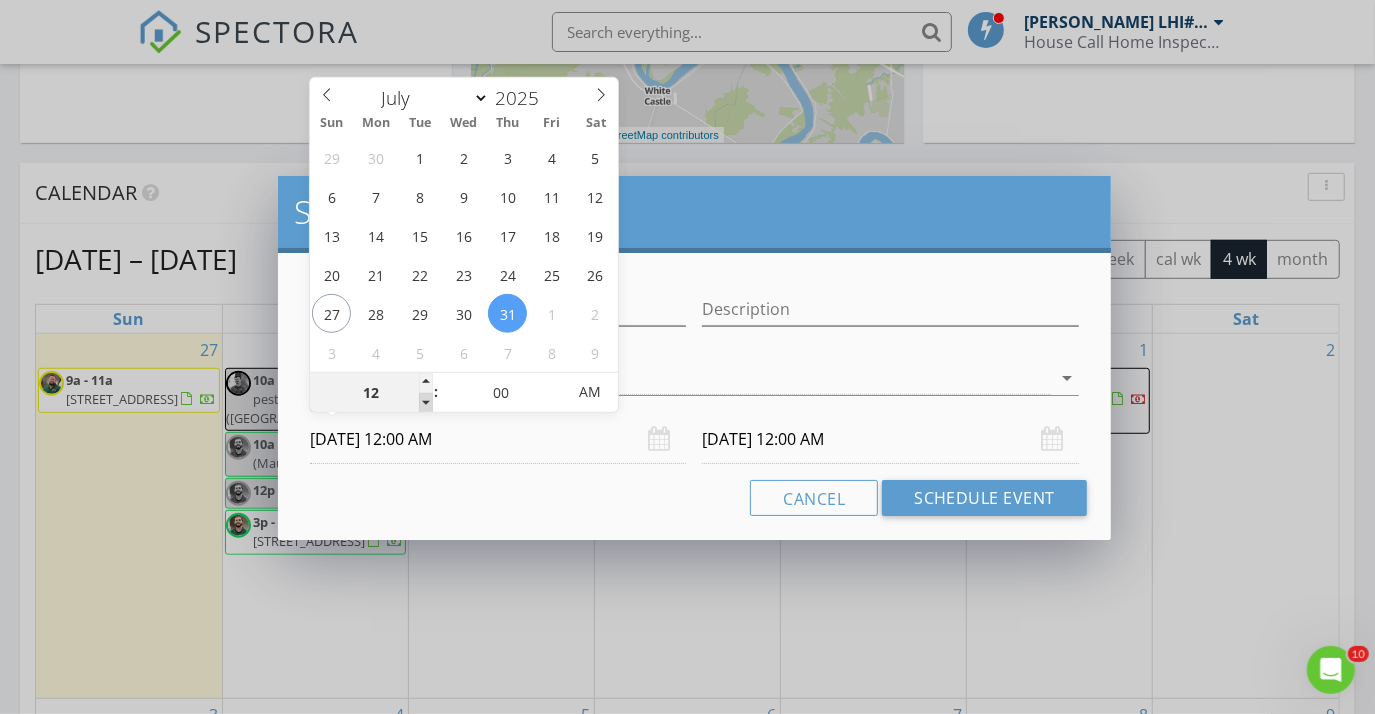 click on "12" at bounding box center [371, 393] 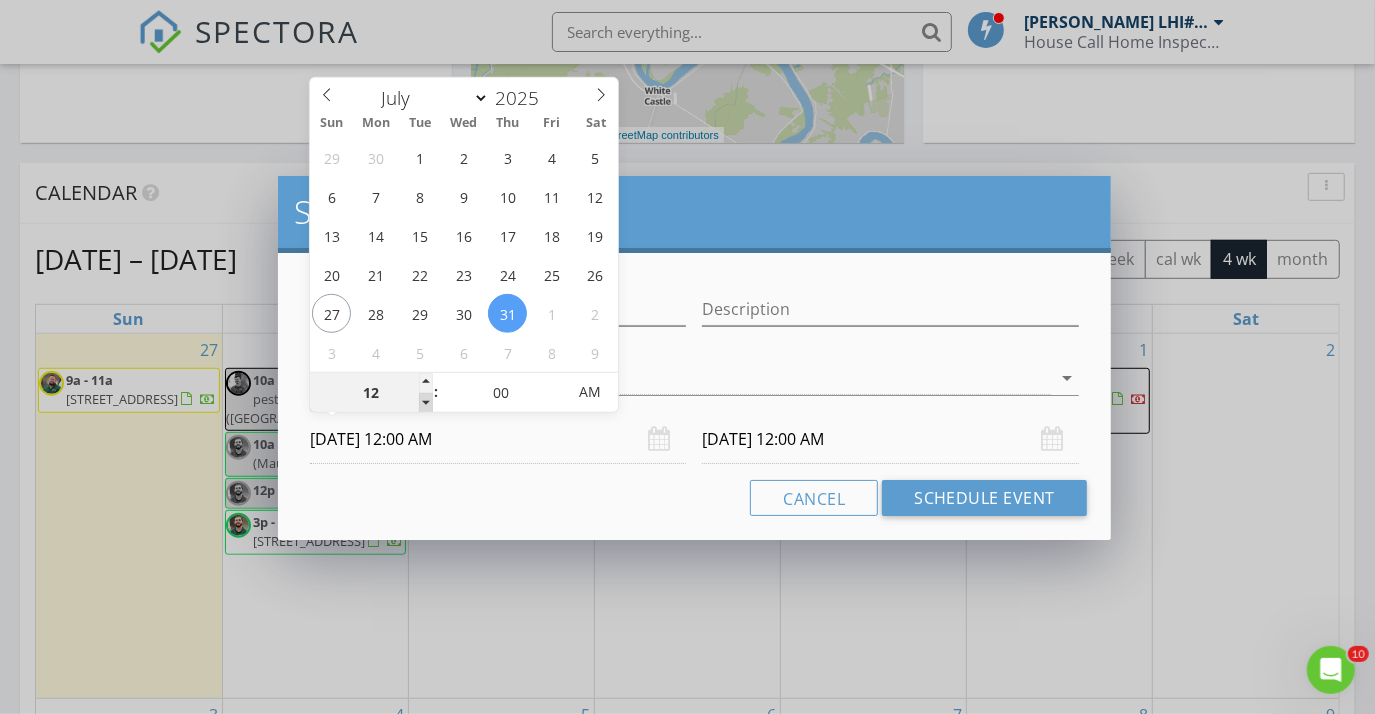 type on "11" 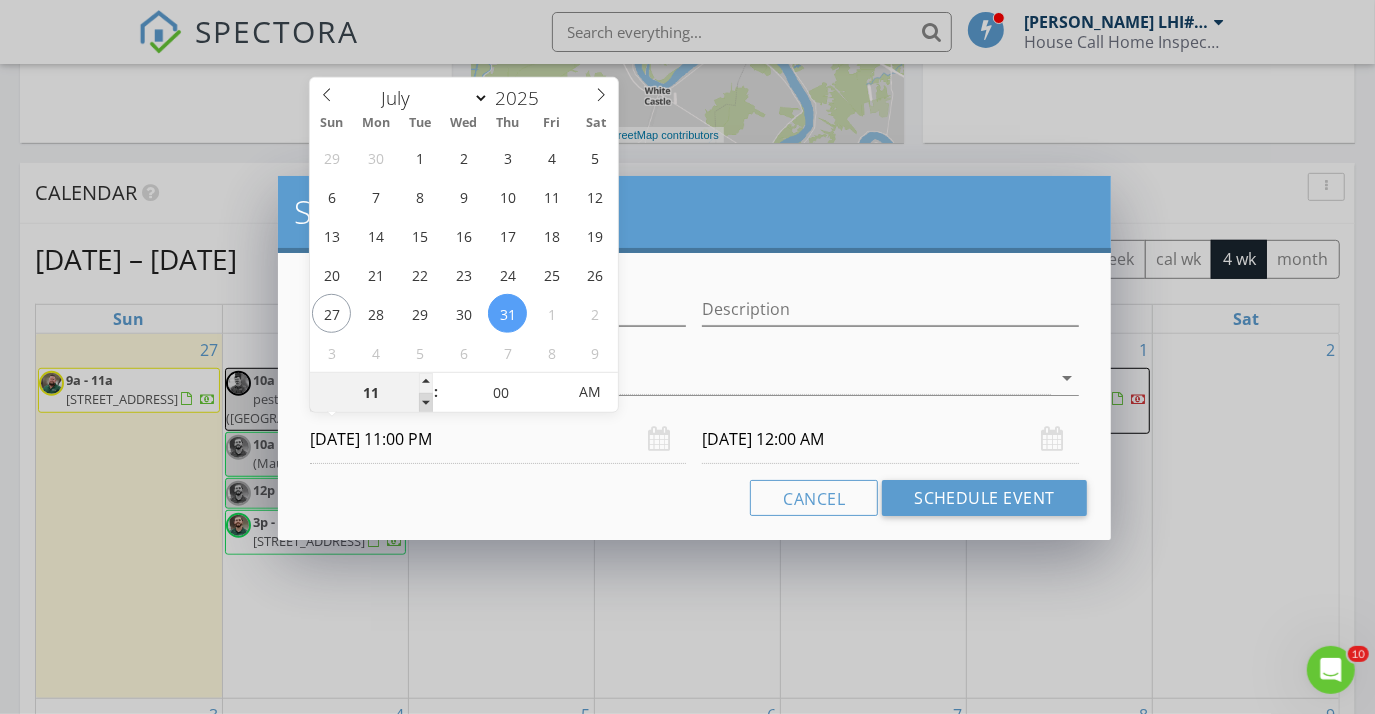 click at bounding box center (426, 403) 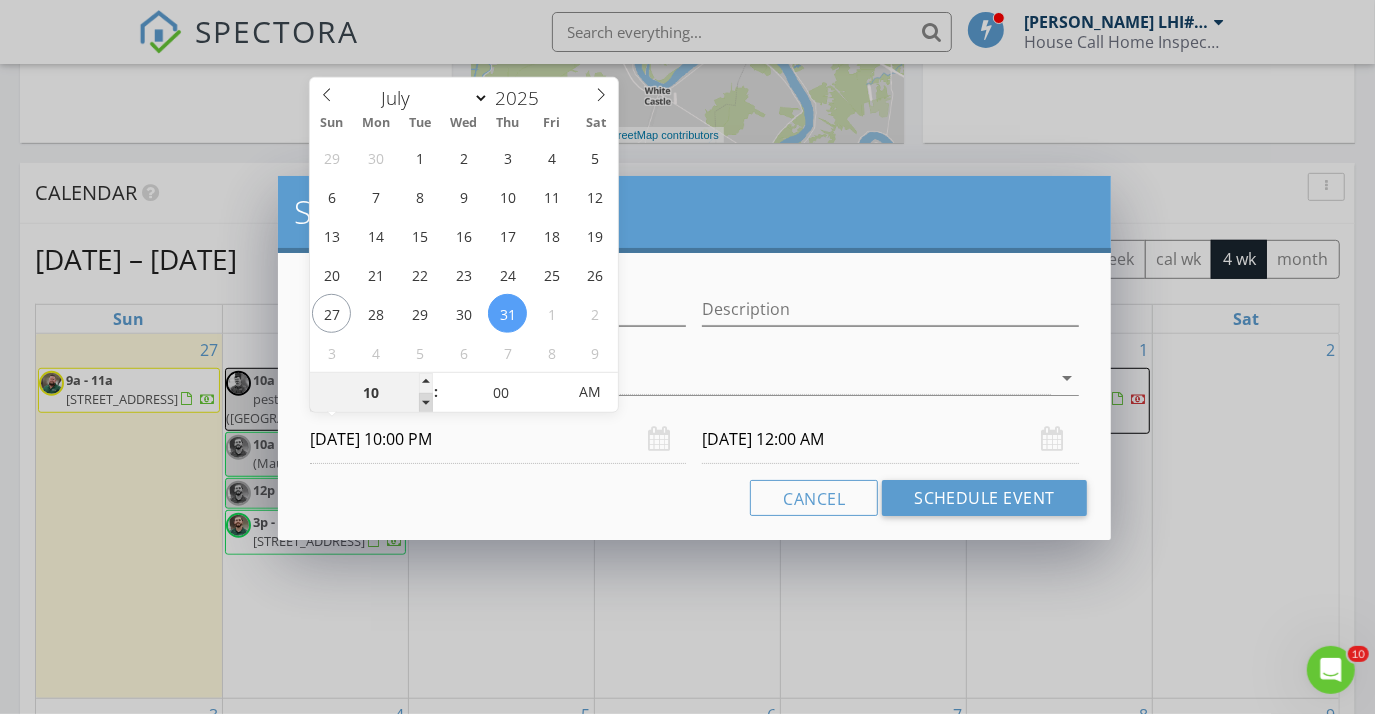 click at bounding box center [426, 403] 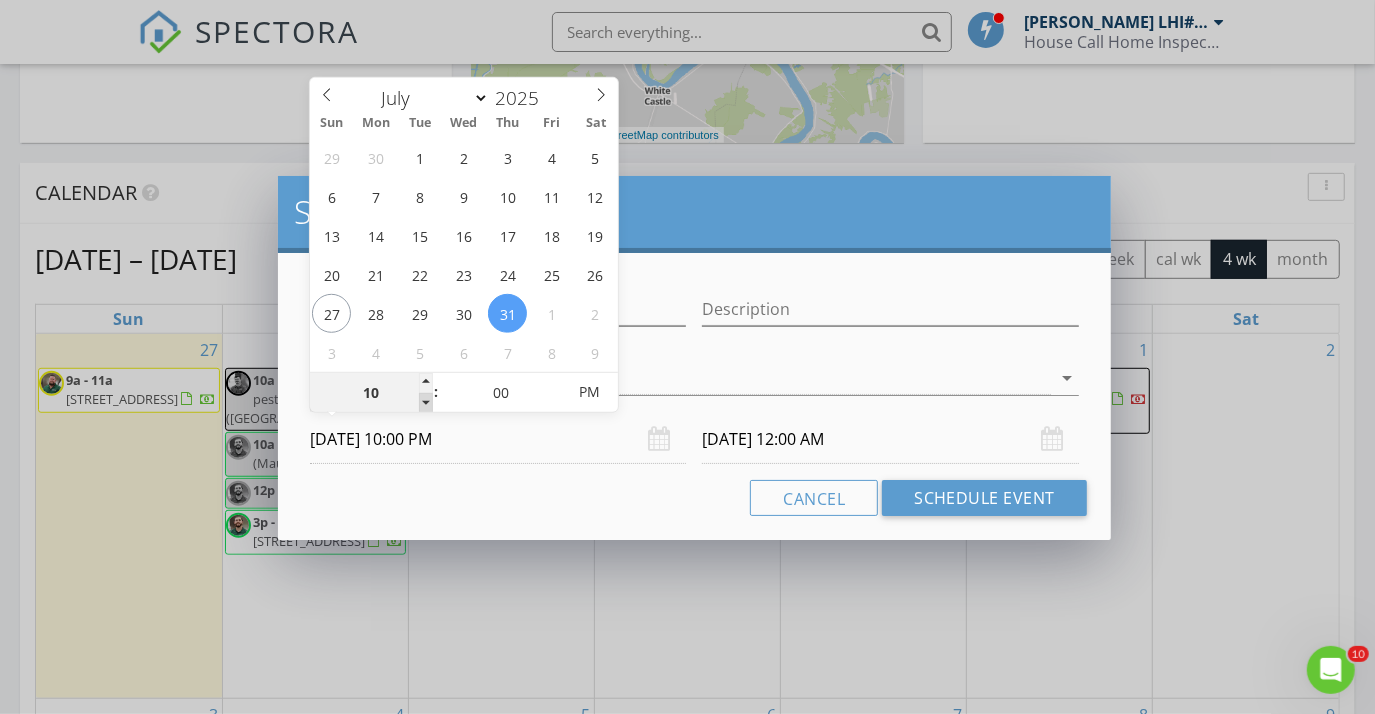 type on "09" 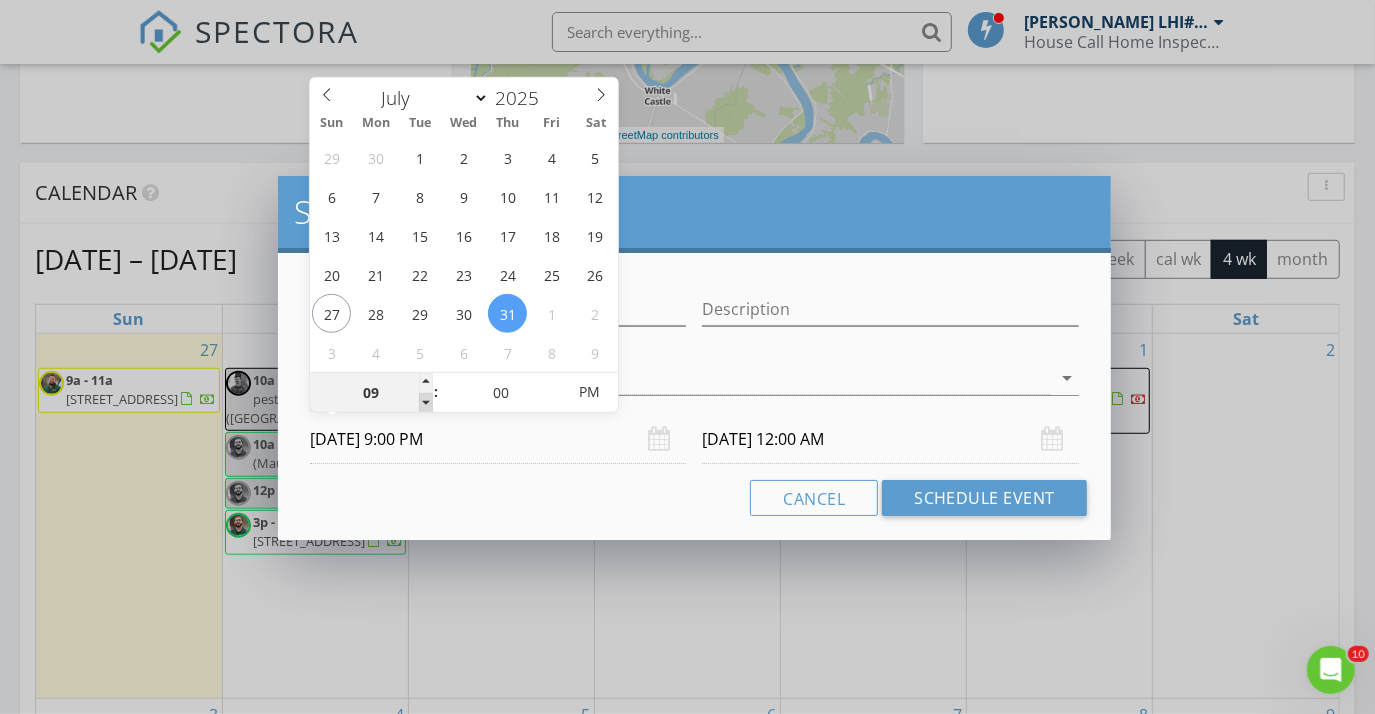 click at bounding box center [426, 403] 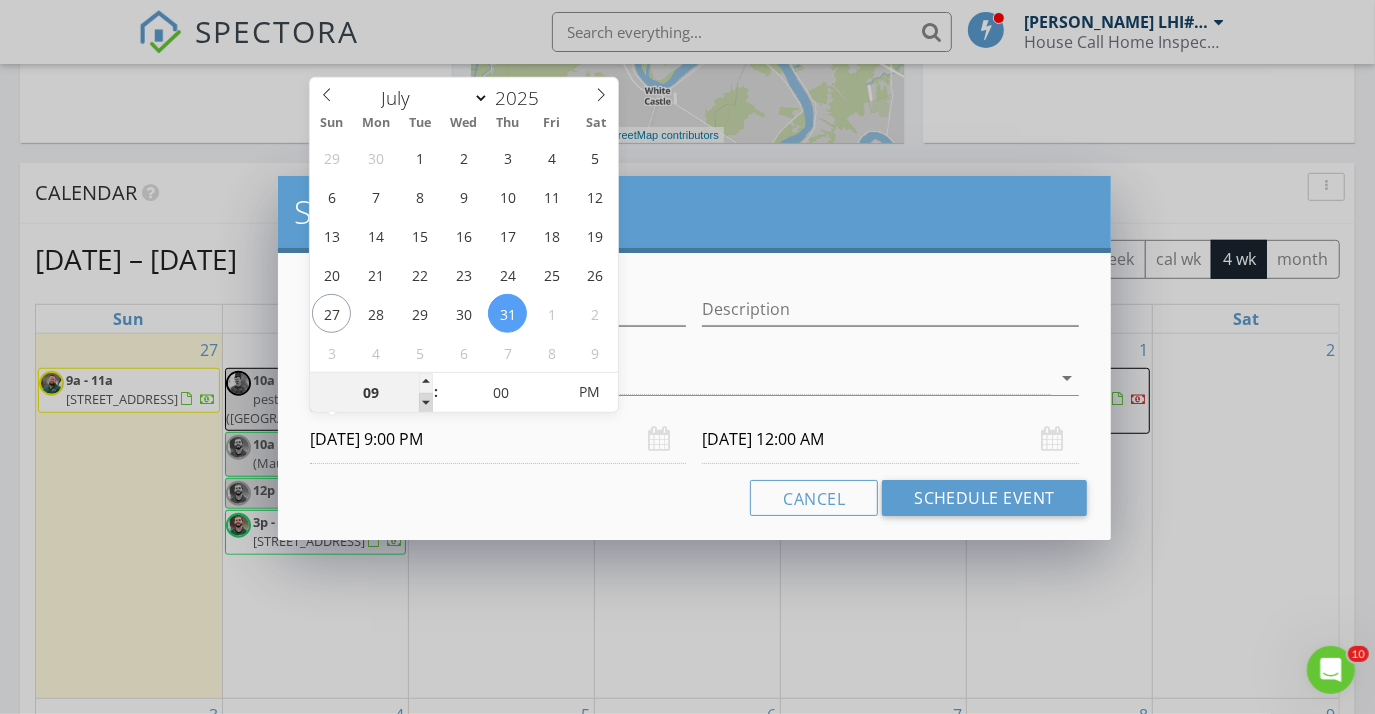 type on "09" 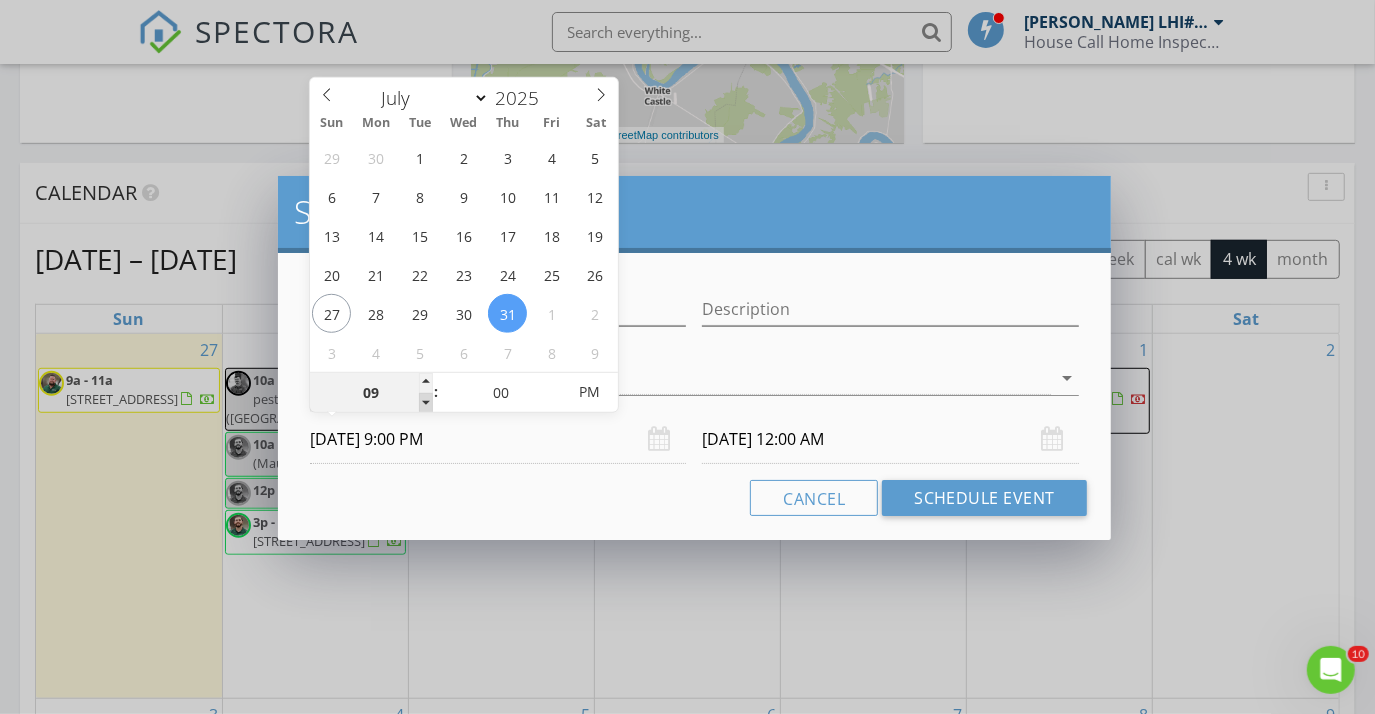 type on "08/01/2025 9:00 PM" 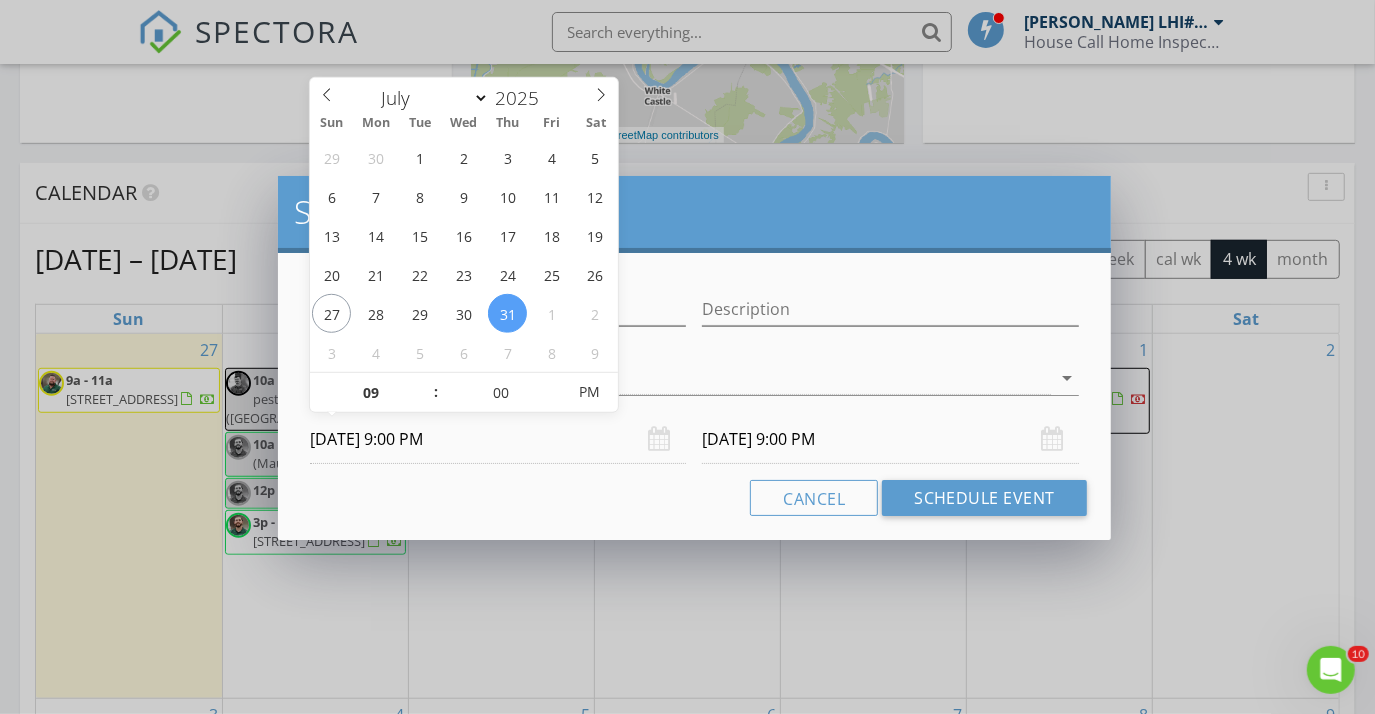 type on "07/31/2025 9:00 AM" 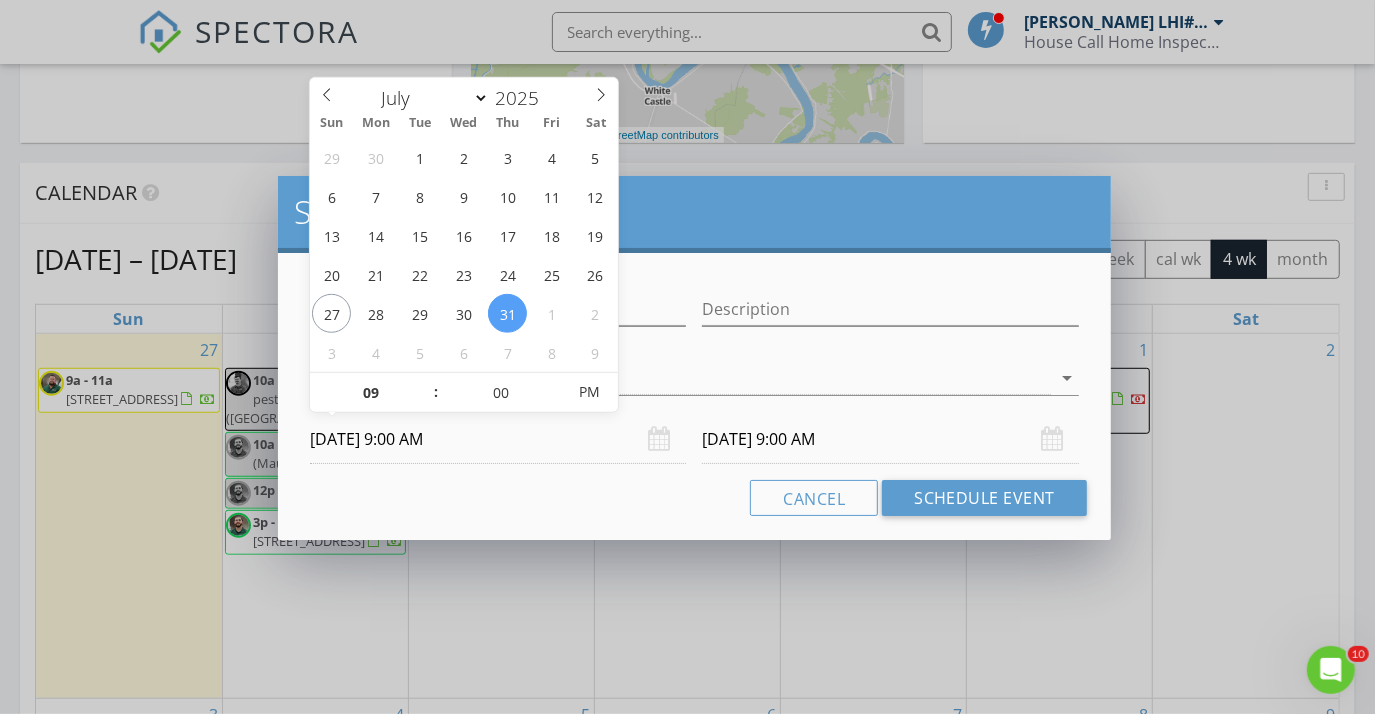 drag, startPoint x: 425, startPoint y: 396, endPoint x: 631, endPoint y: 405, distance: 206.1965 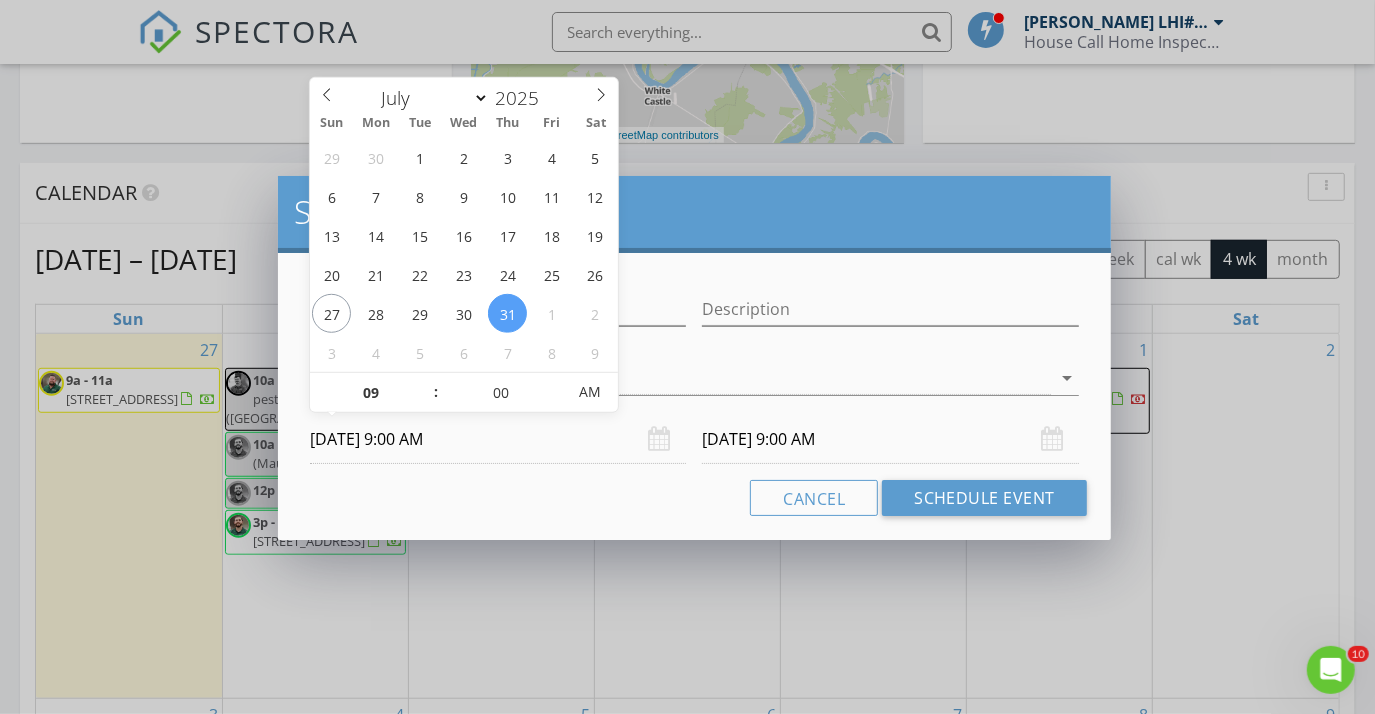 click on "08/01/2025 9:00 AM" at bounding box center [890, 439] 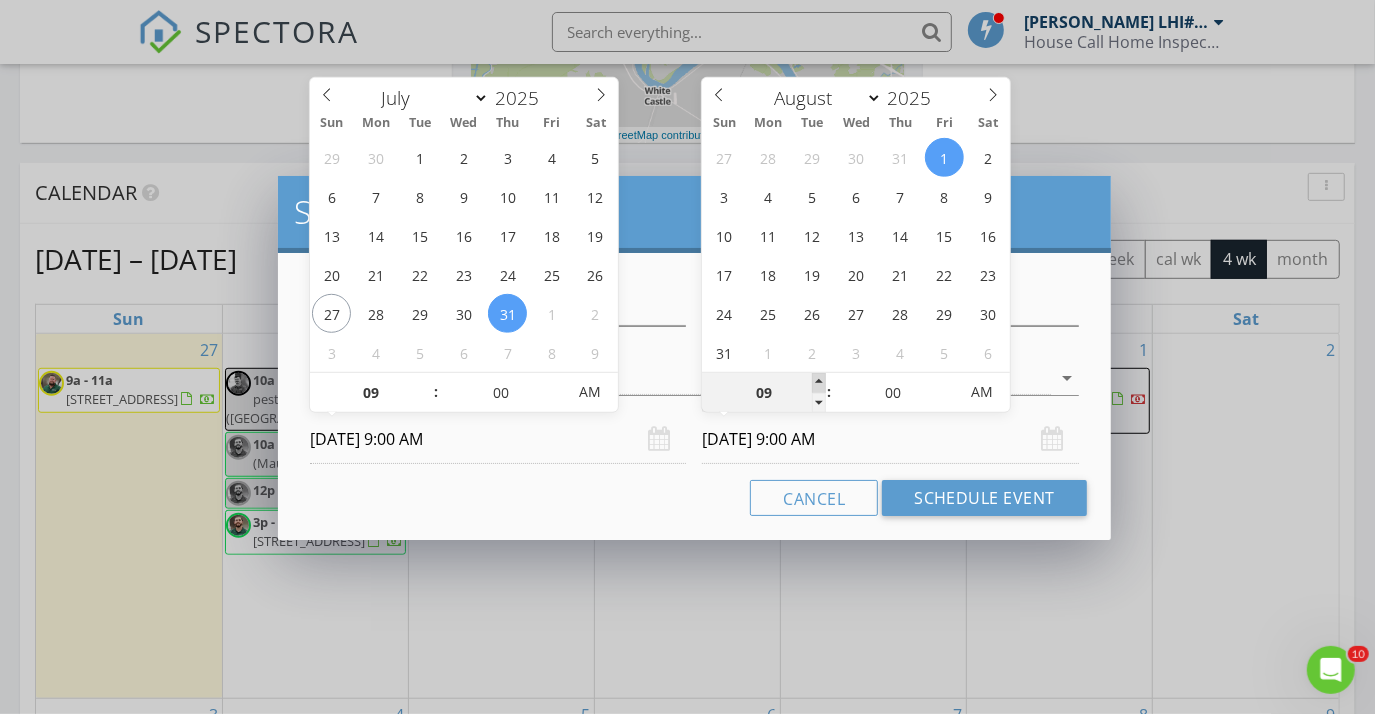 type on "10" 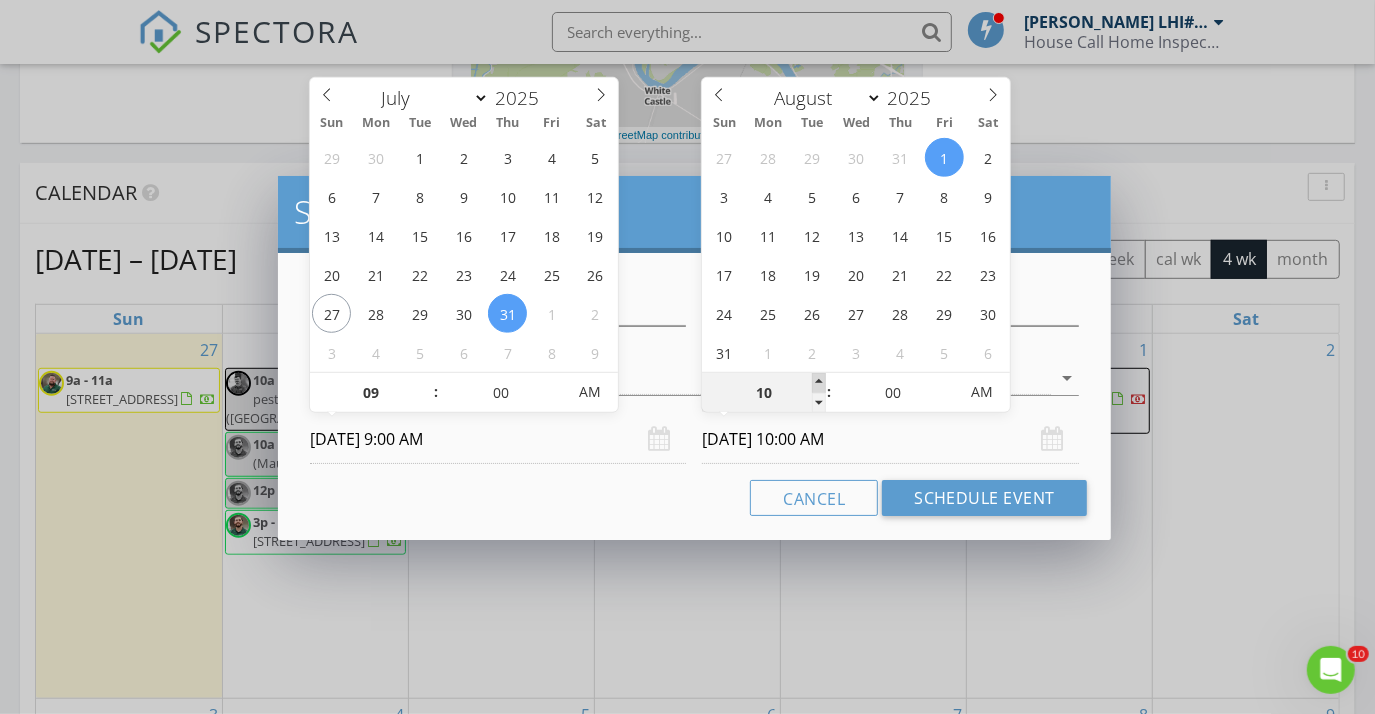 click at bounding box center [819, 383] 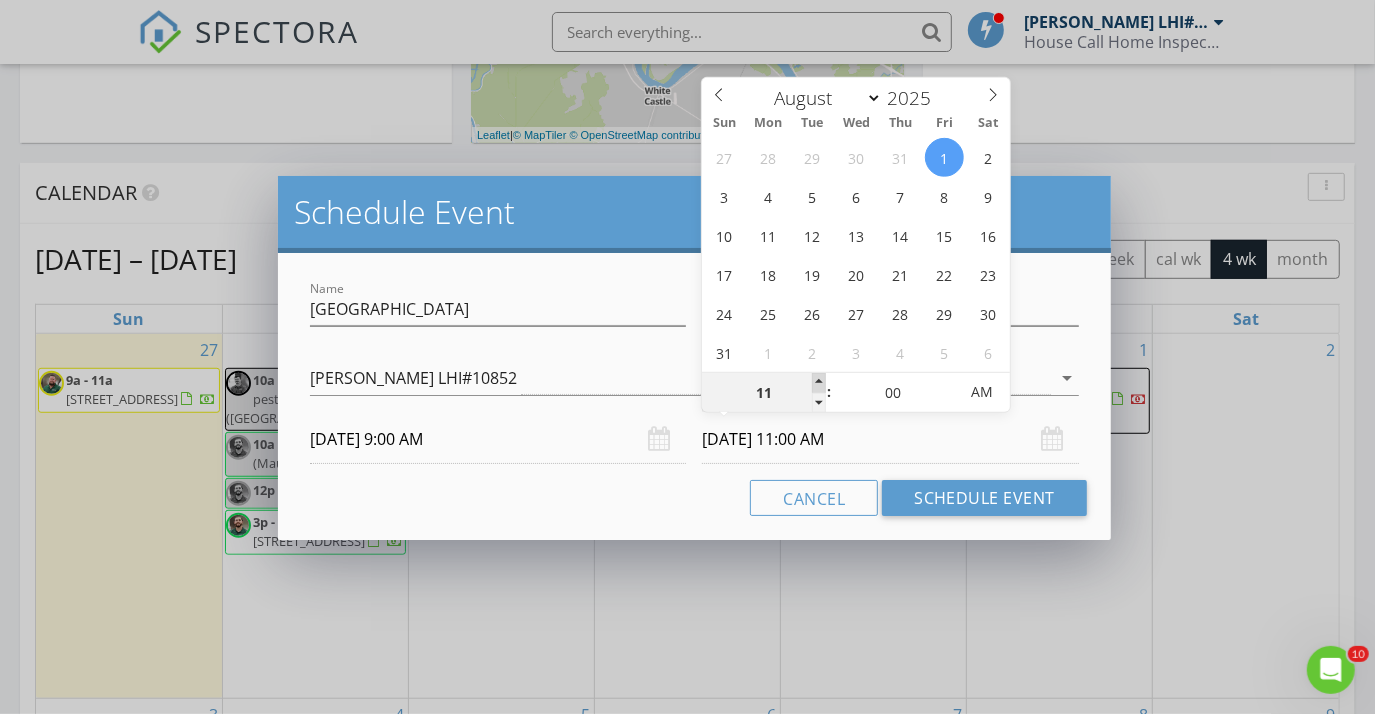 click at bounding box center (819, 383) 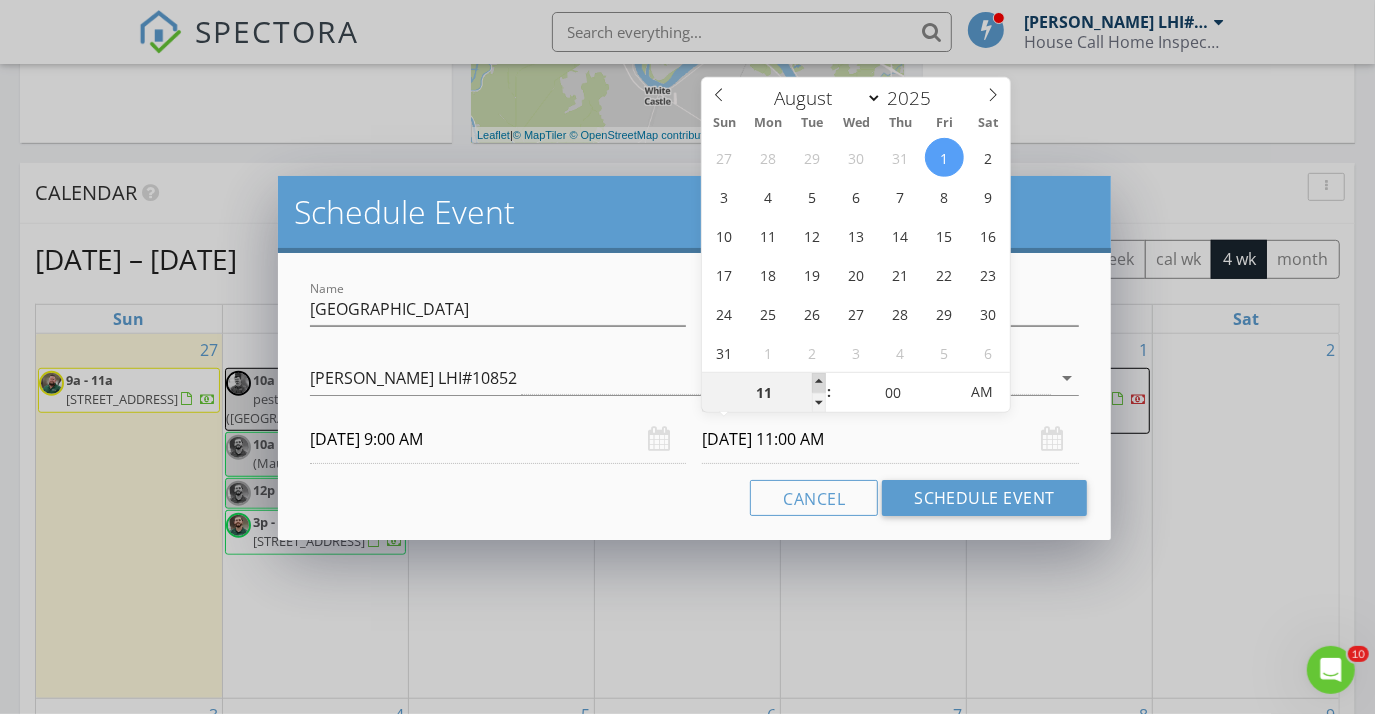 type on "12" 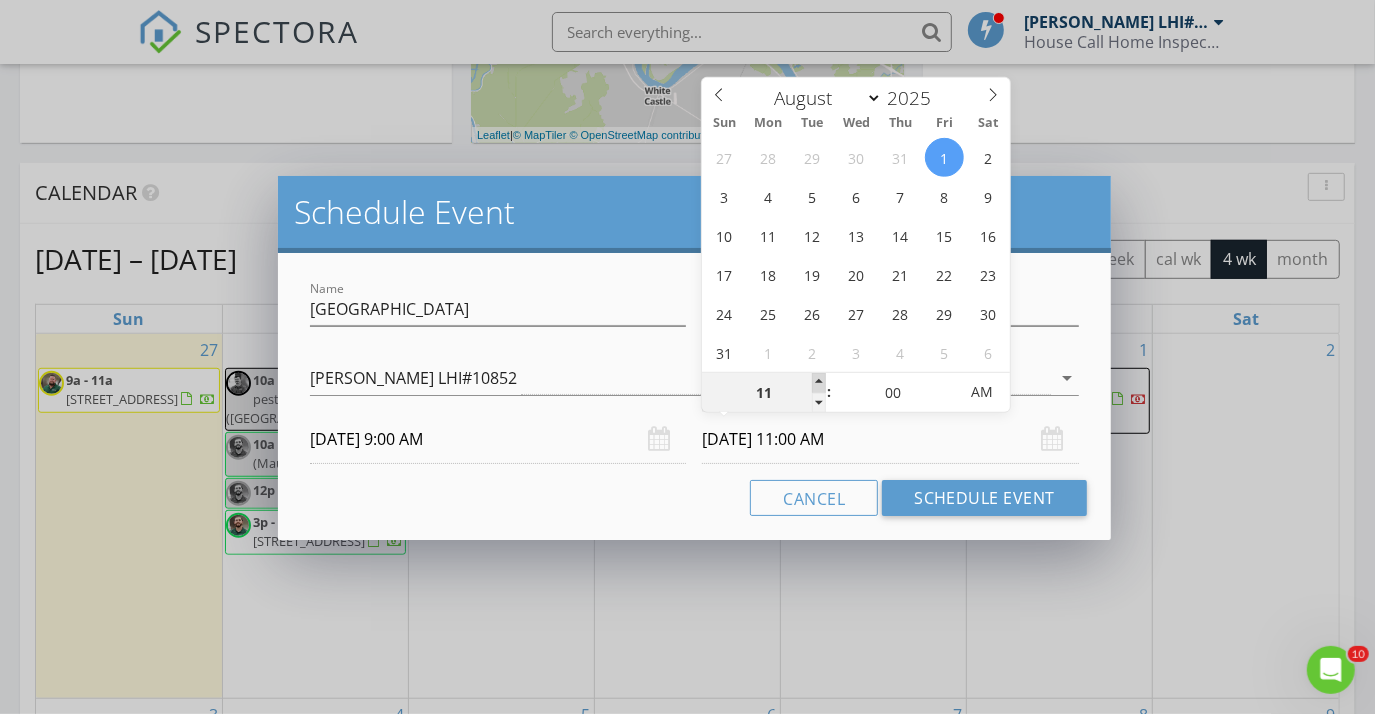 type on "08/01/2025 12:00 PM" 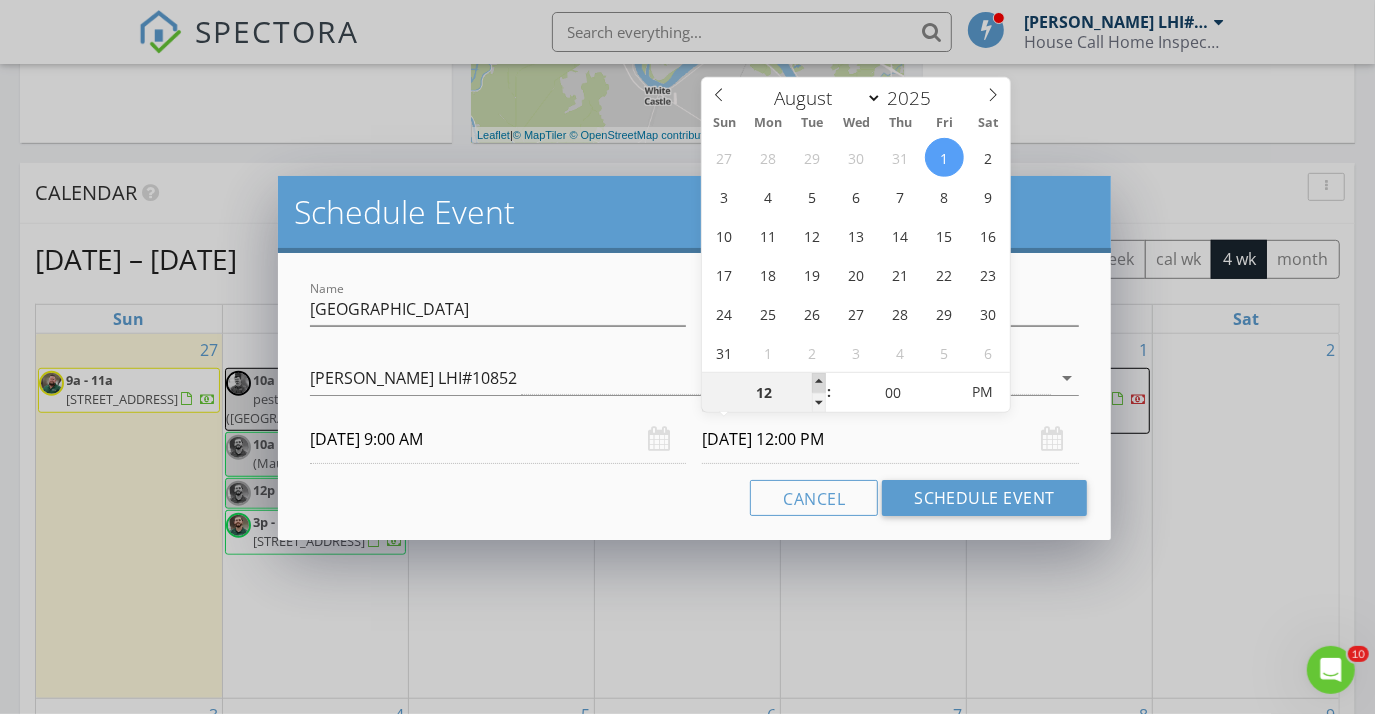 click at bounding box center [819, 383] 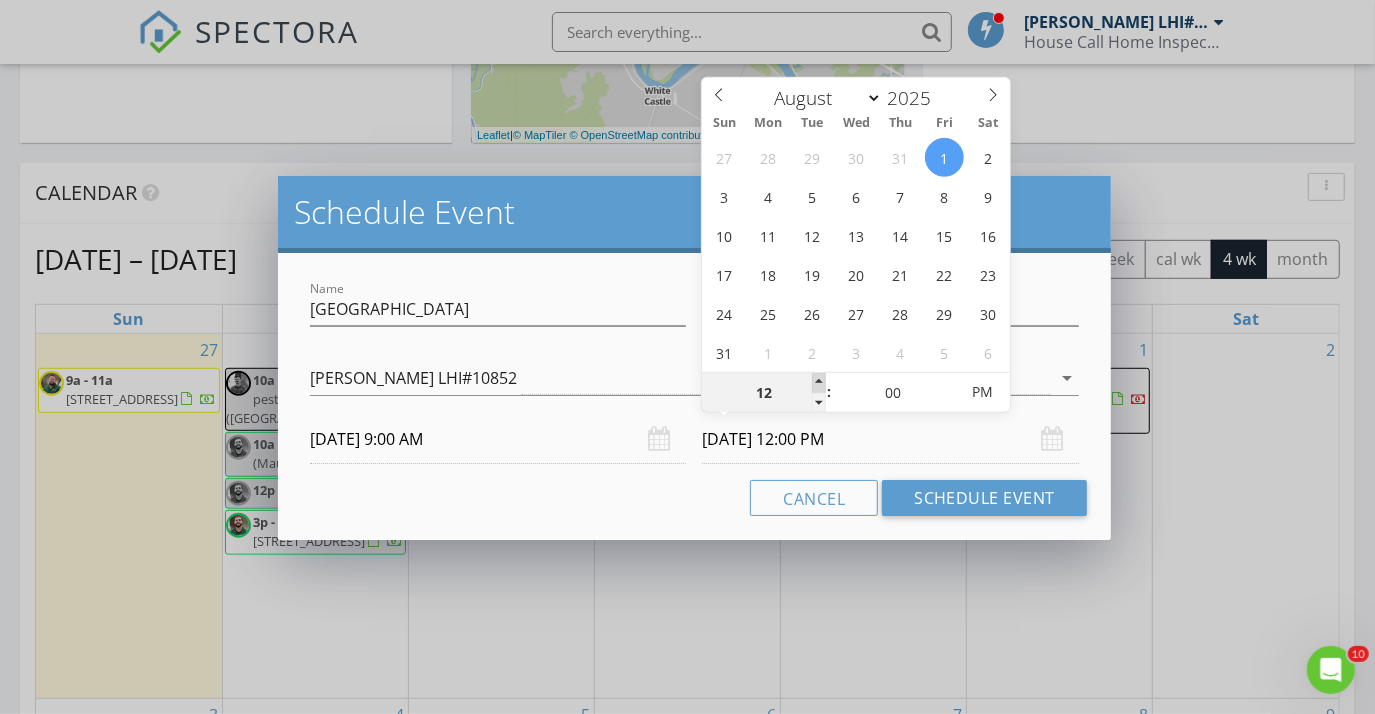 type on "01" 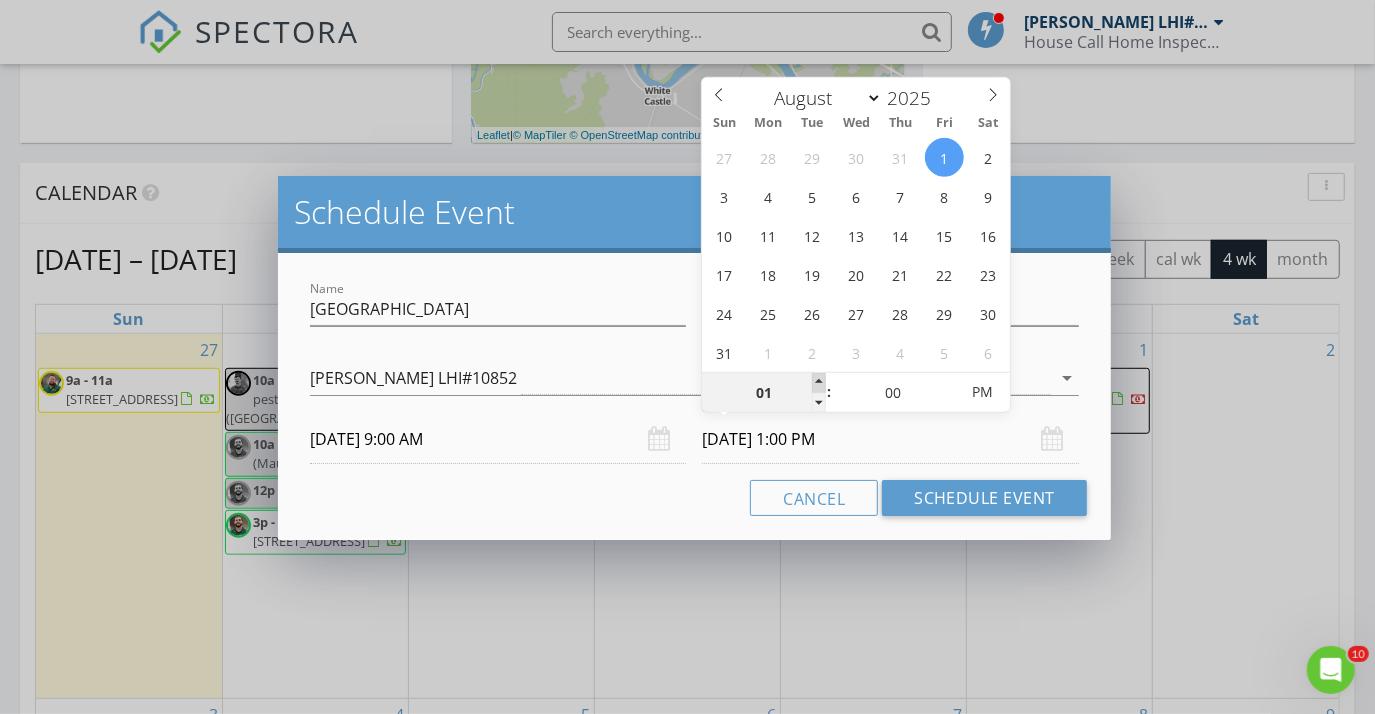 click at bounding box center [819, 383] 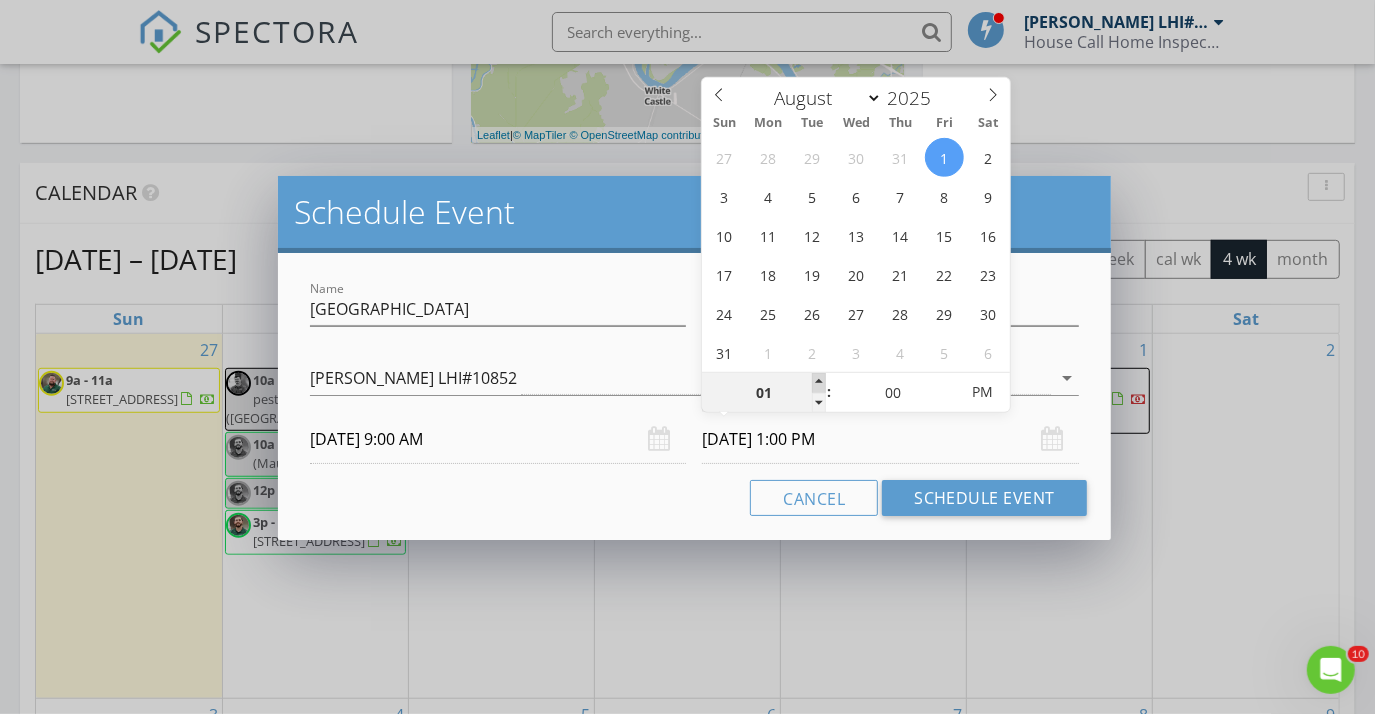 type on "02" 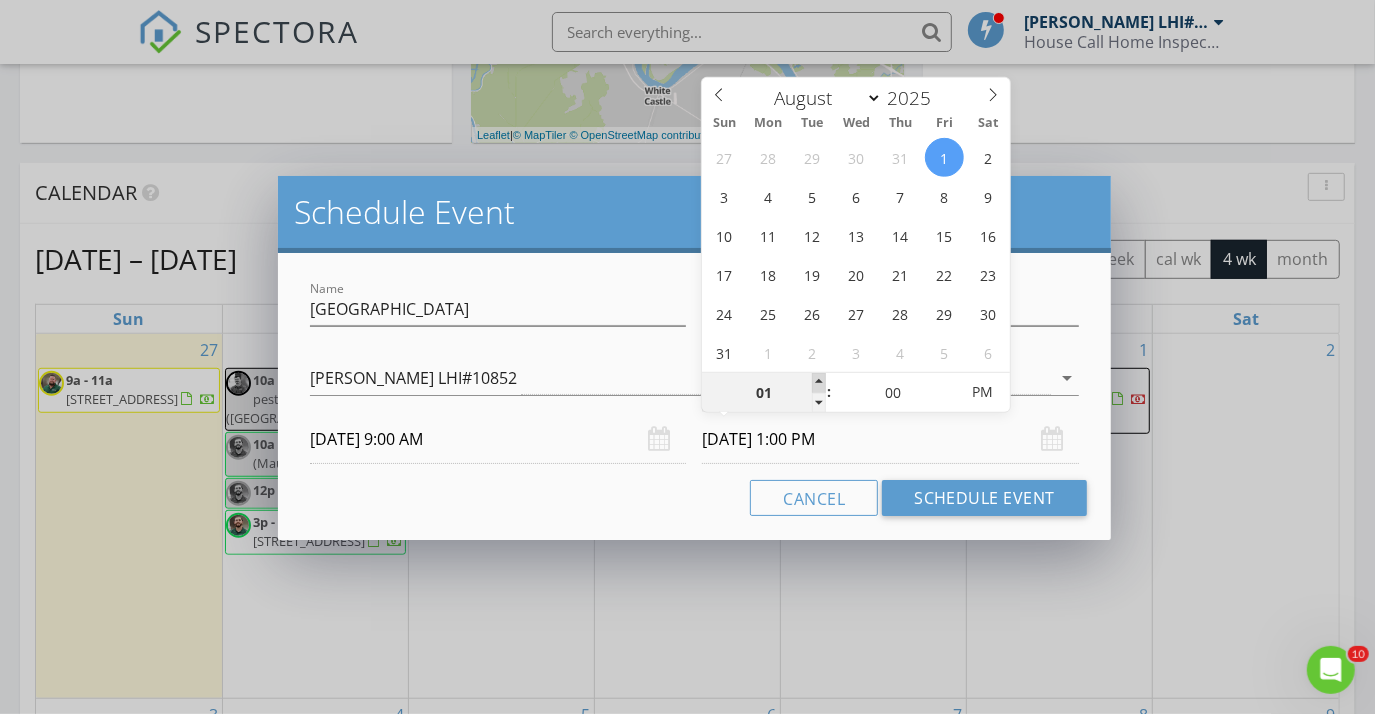 type on "08/01/2025 2:00 PM" 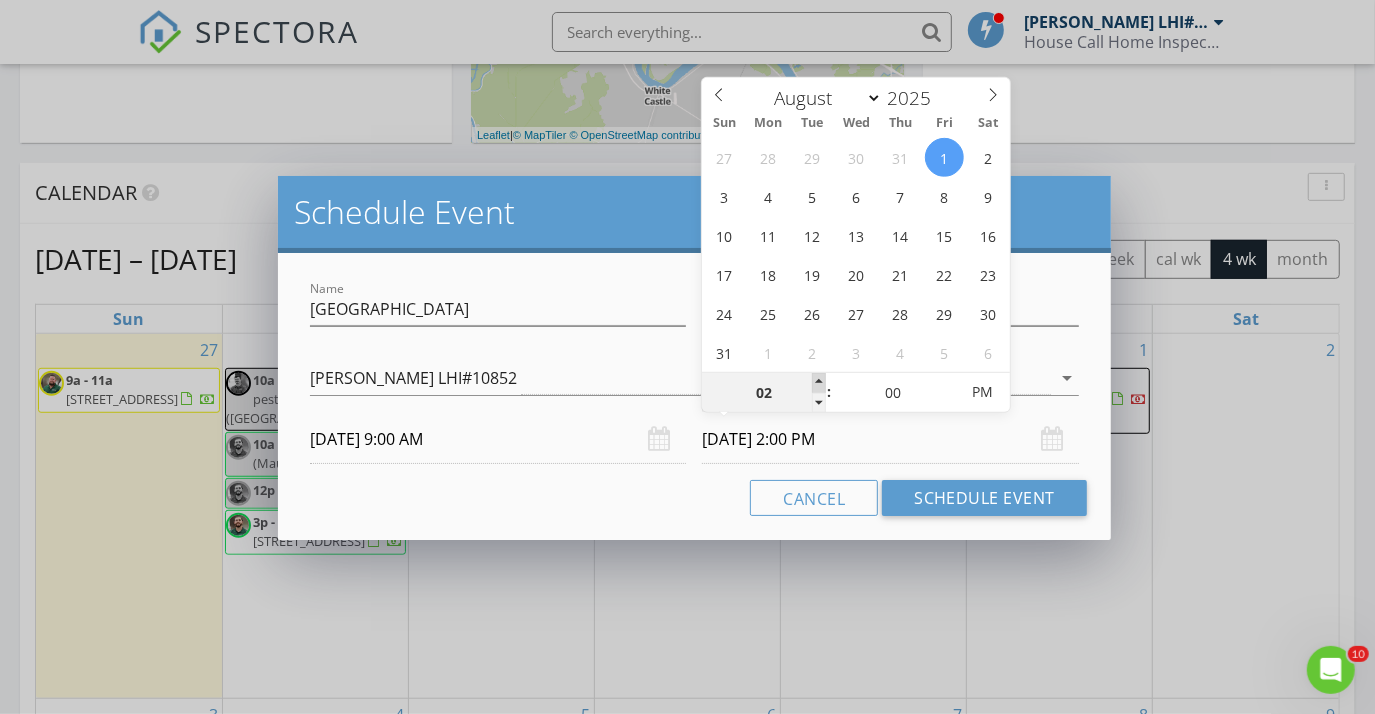 click at bounding box center [819, 383] 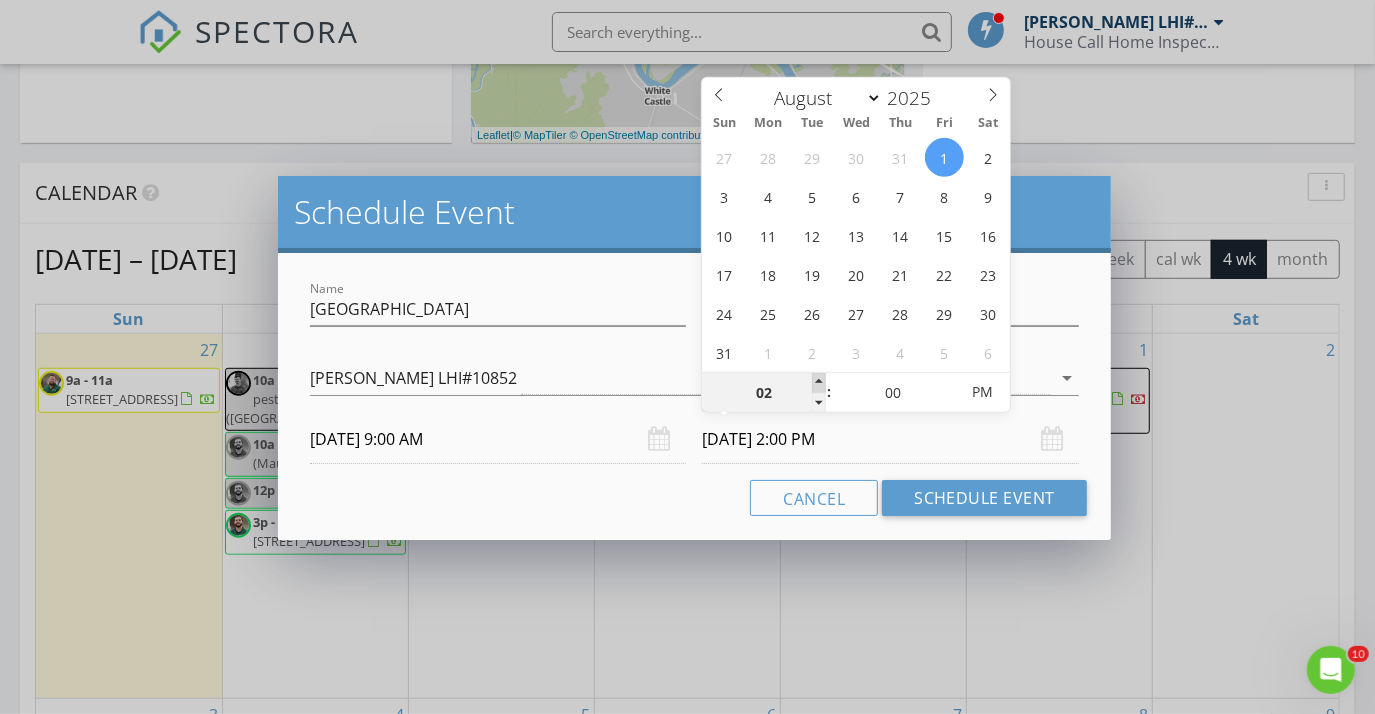 type on "03" 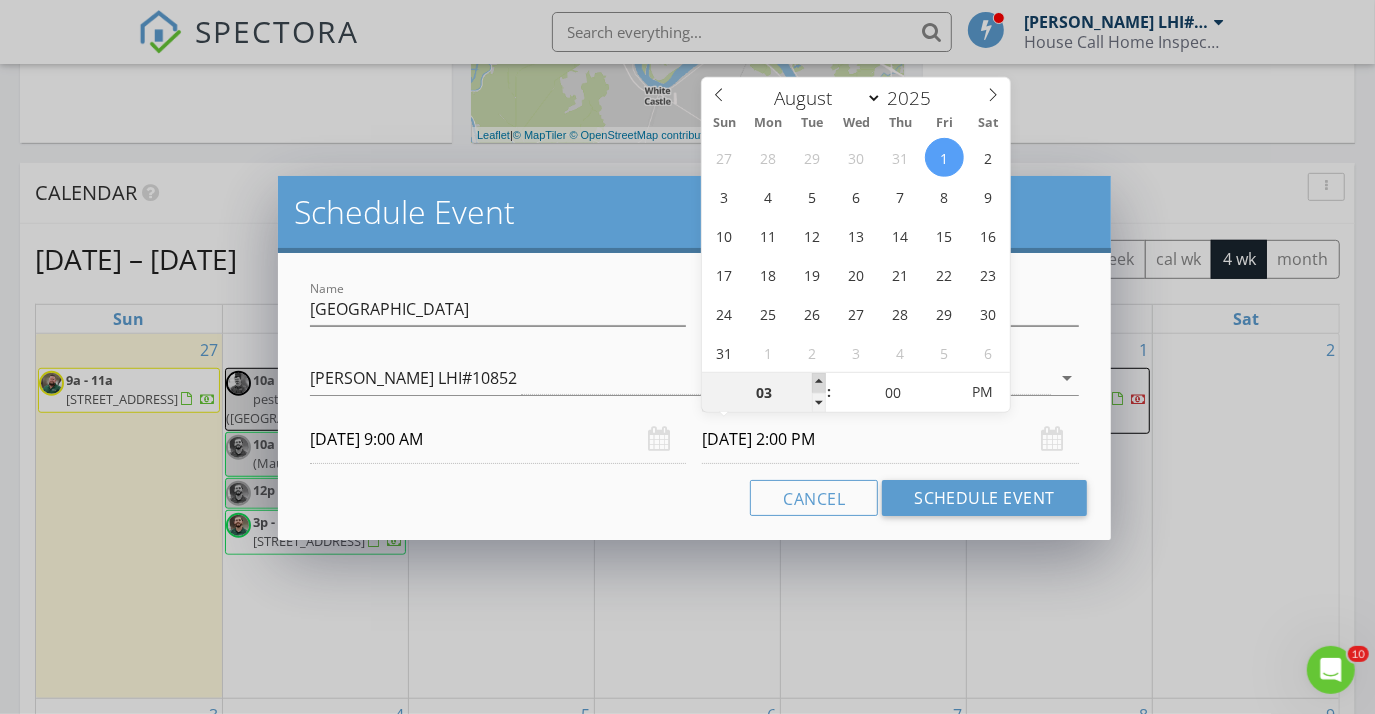 type on "08/01/2025 3:00 PM" 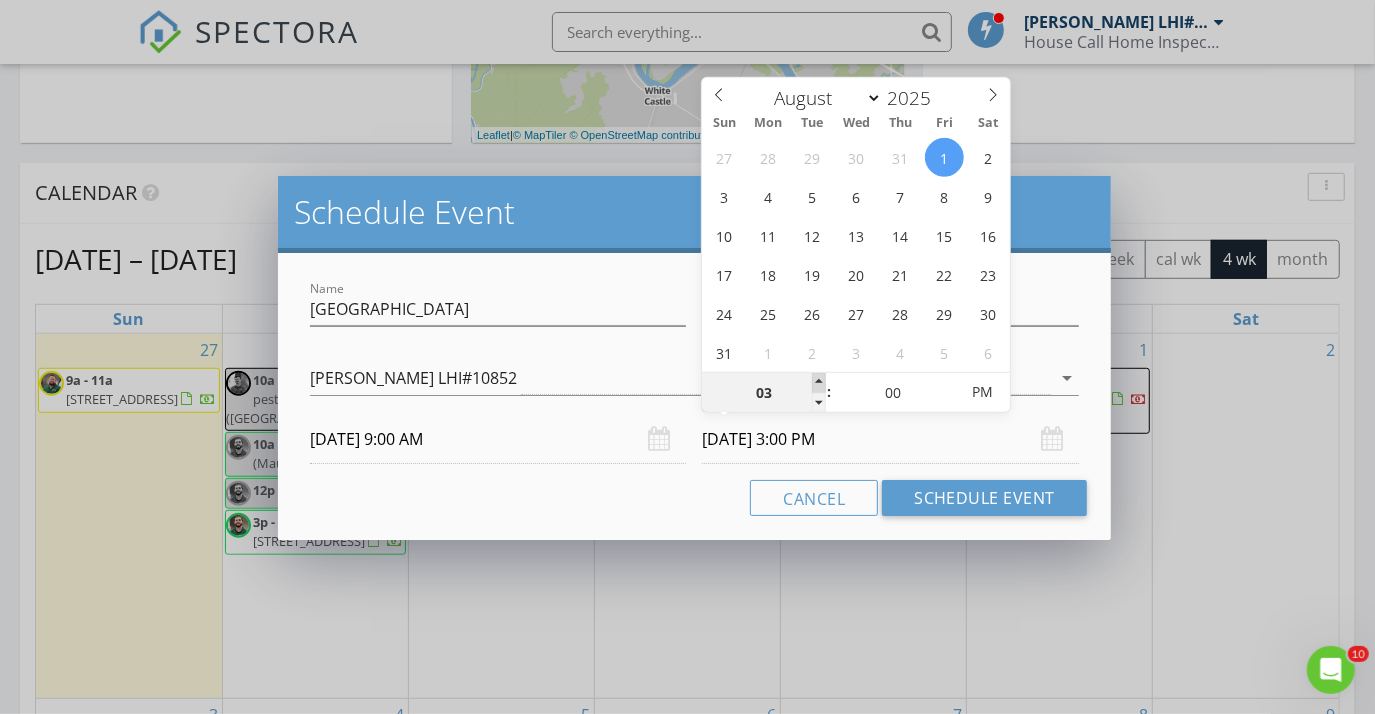click at bounding box center [819, 383] 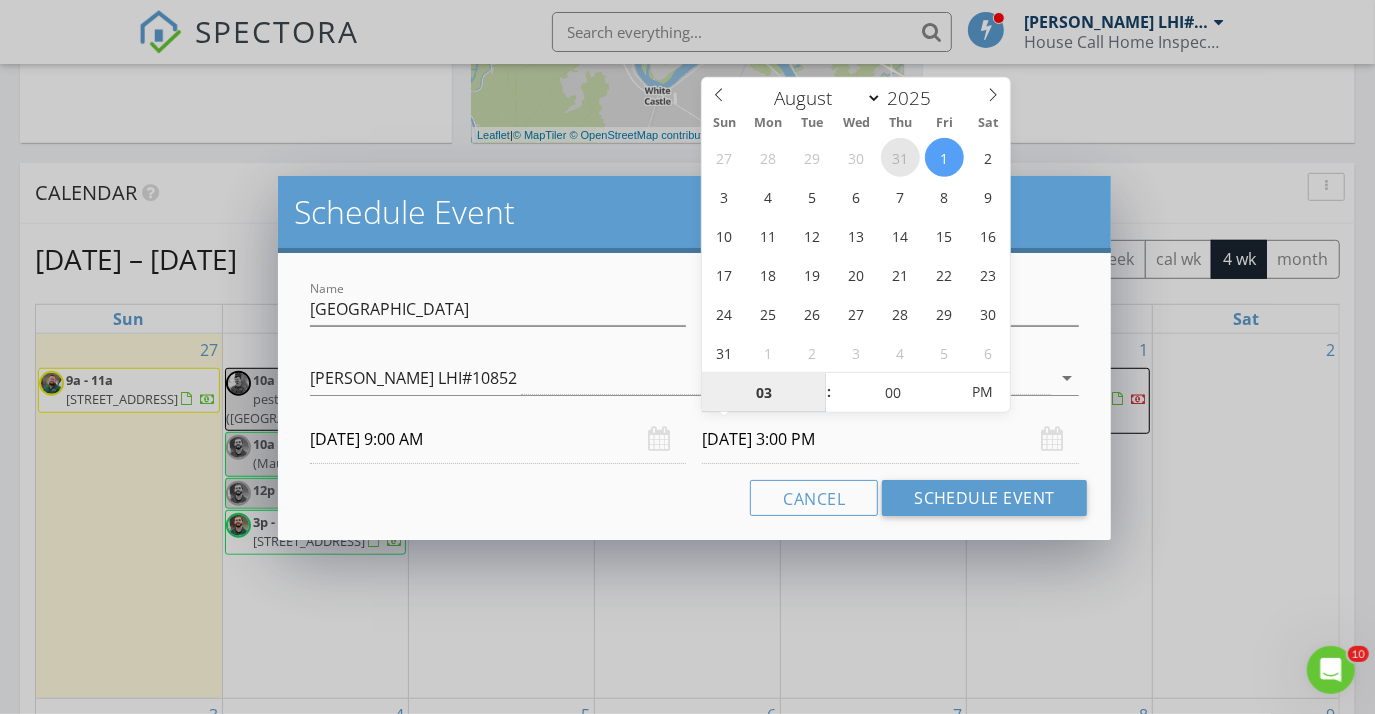 select on "6" 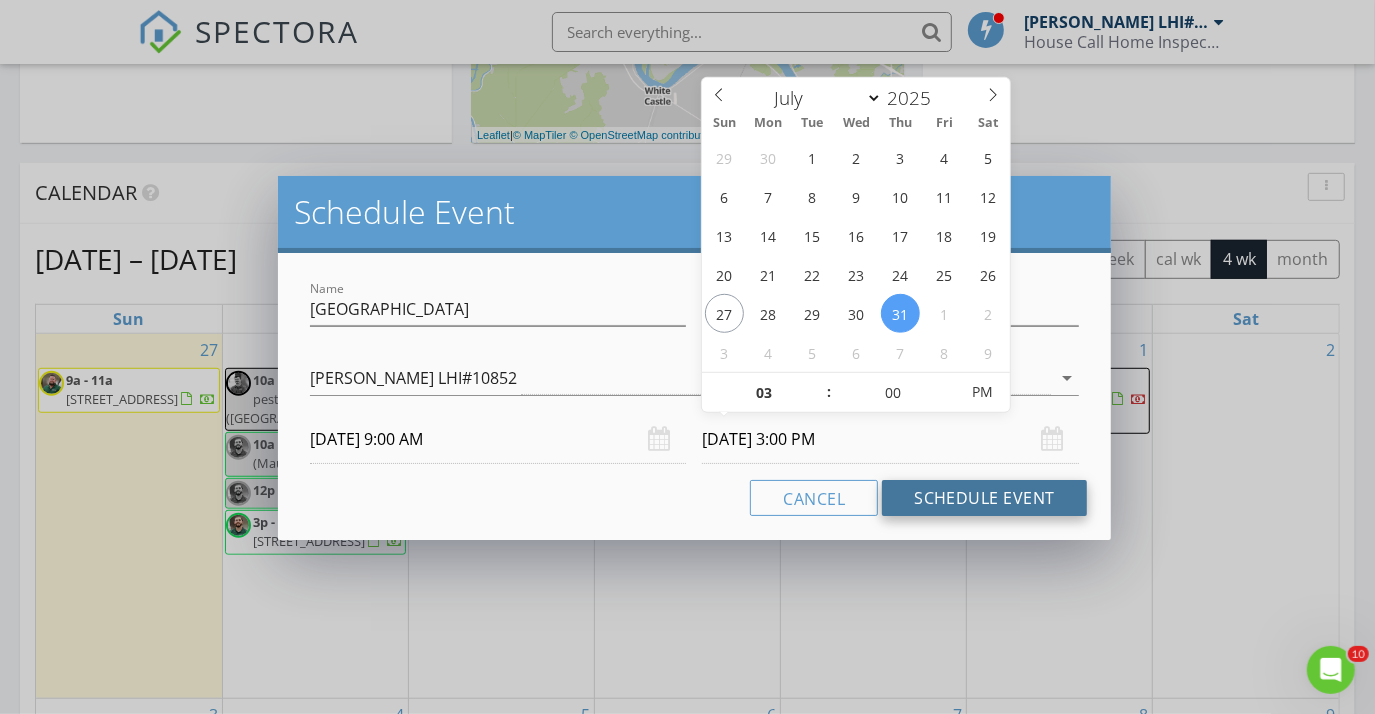 click on "Schedule Event" at bounding box center (984, 498) 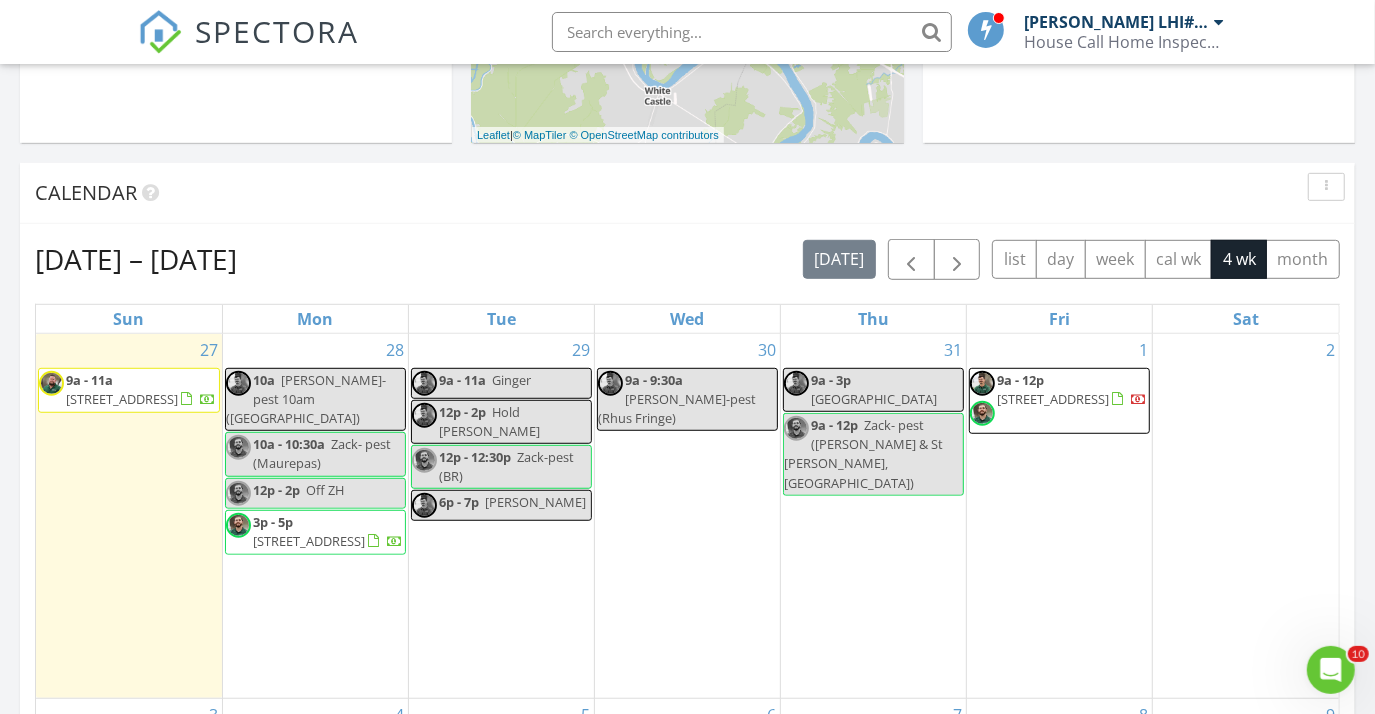 click on "29
9a - 11a
Ginger
12p - 2p
Hold Breanna J
12p - 12:30p
Zack-pest (BR)
6p - 7p
Corey" at bounding box center [501, 516] 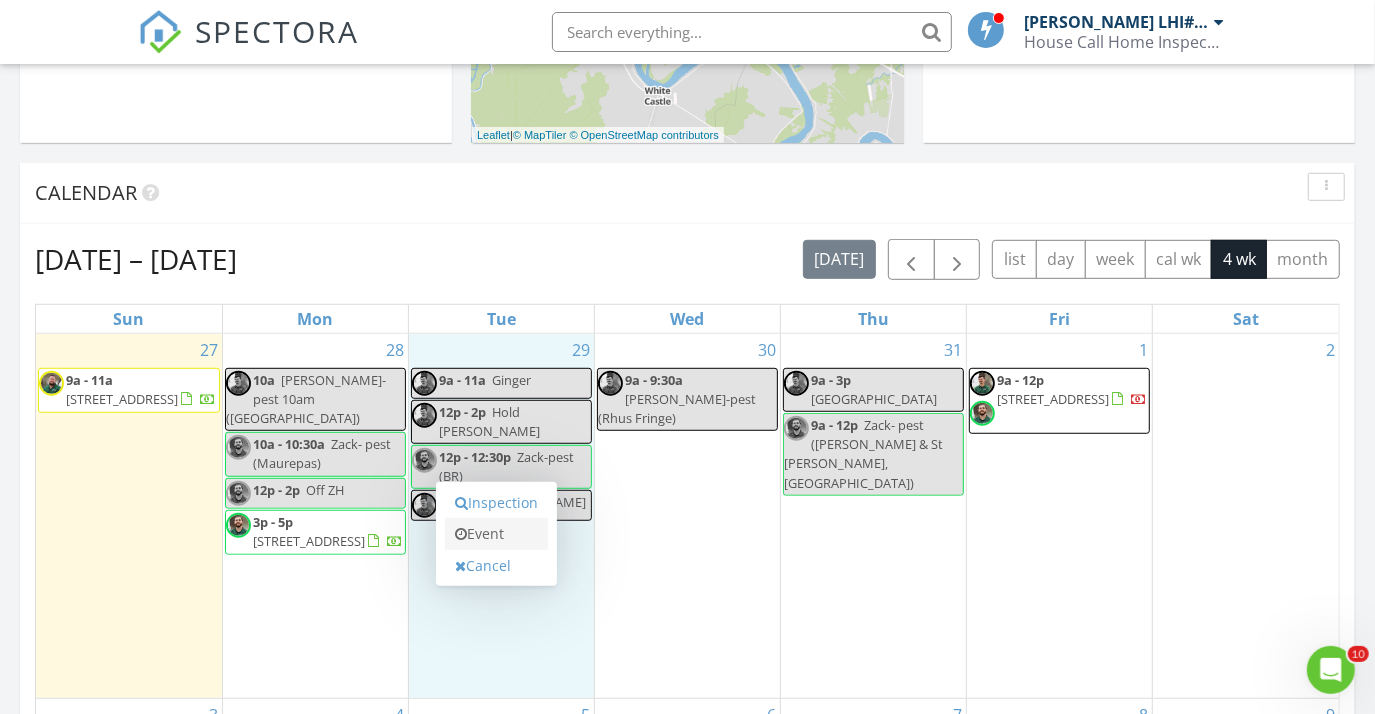 click on "Event" at bounding box center (496, 534) 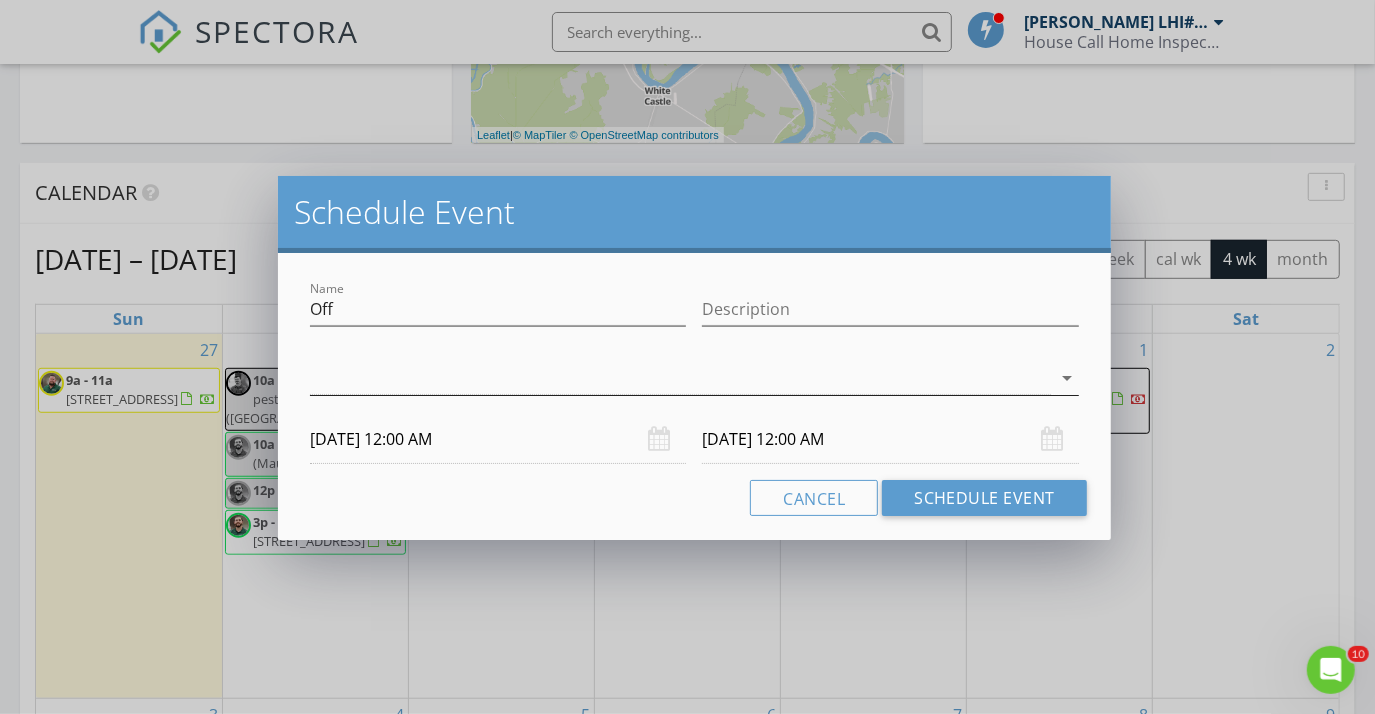 click at bounding box center [680, 378] 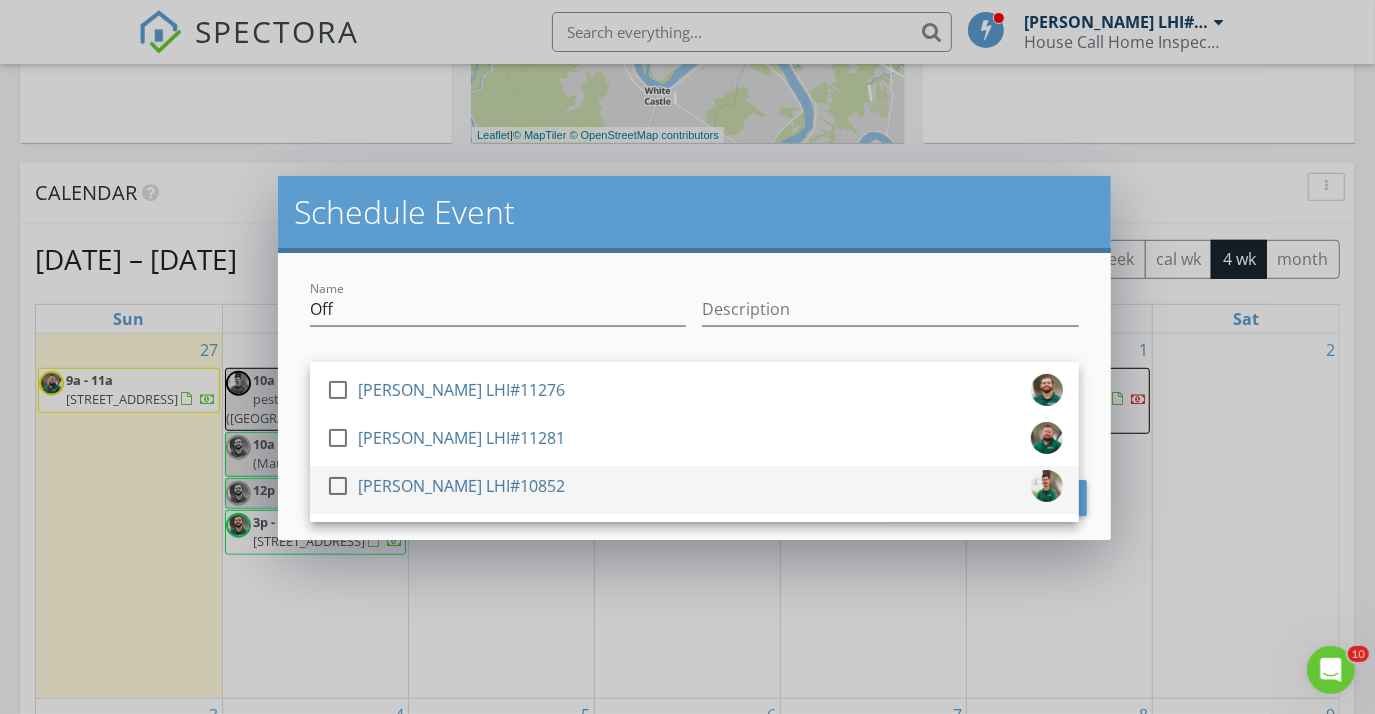 click on "[PERSON_NAME] LHI#10852" at bounding box center [461, 486] 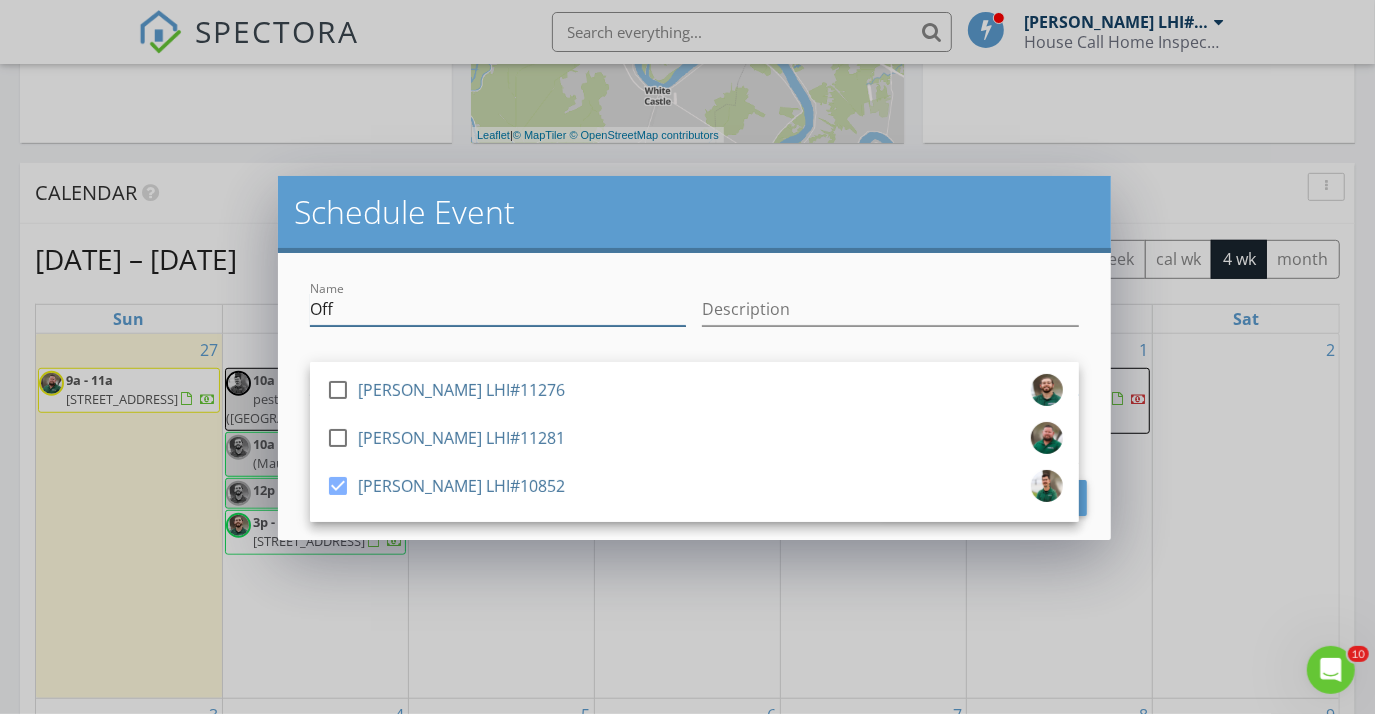 click on "Off" at bounding box center (498, 309) 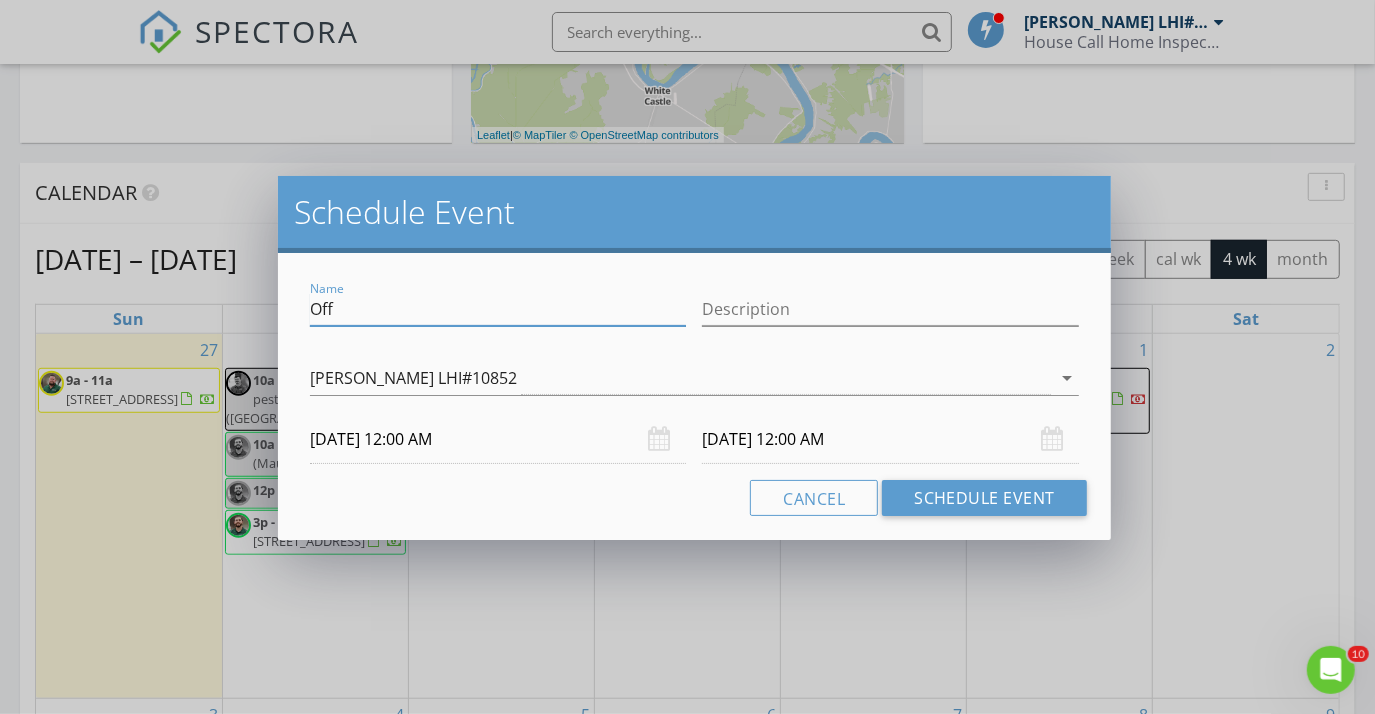 click on "Off" at bounding box center [498, 309] 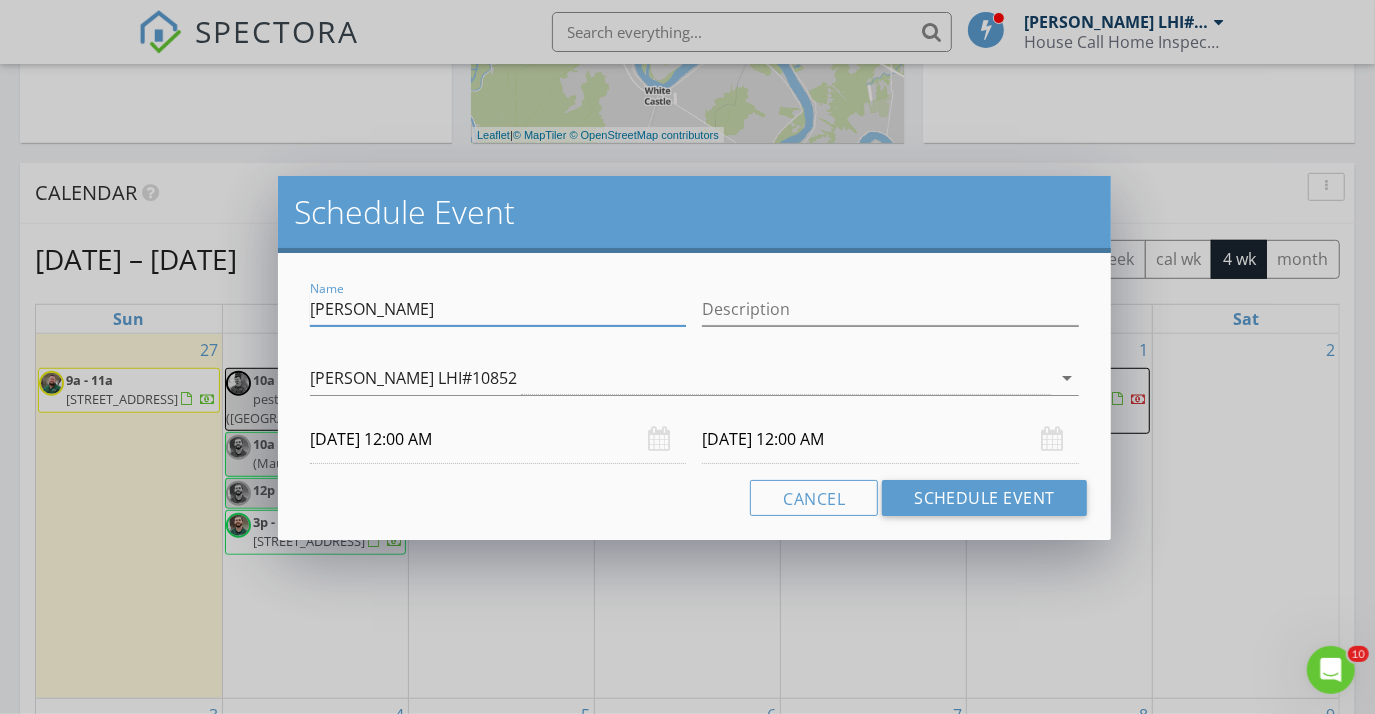 type on "Teri" 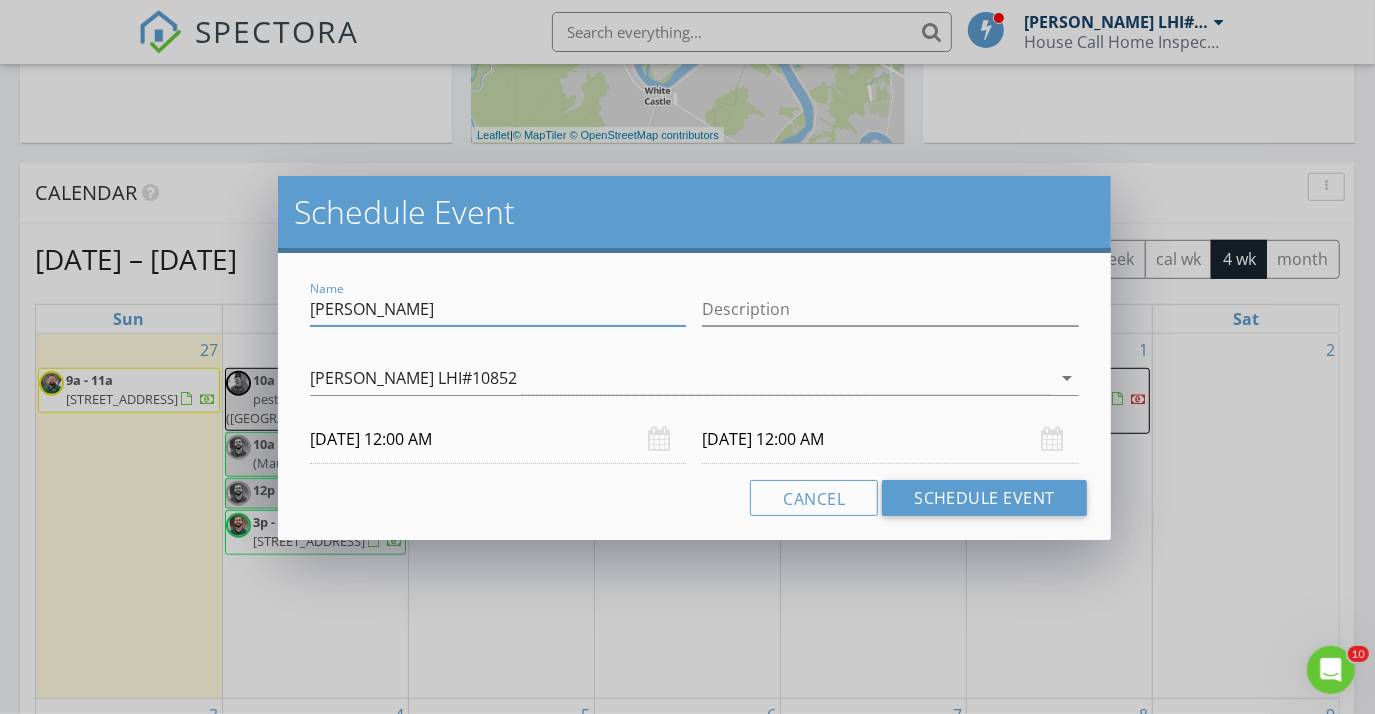 click on "07/29/2025 12:00 AM" at bounding box center (498, 439) 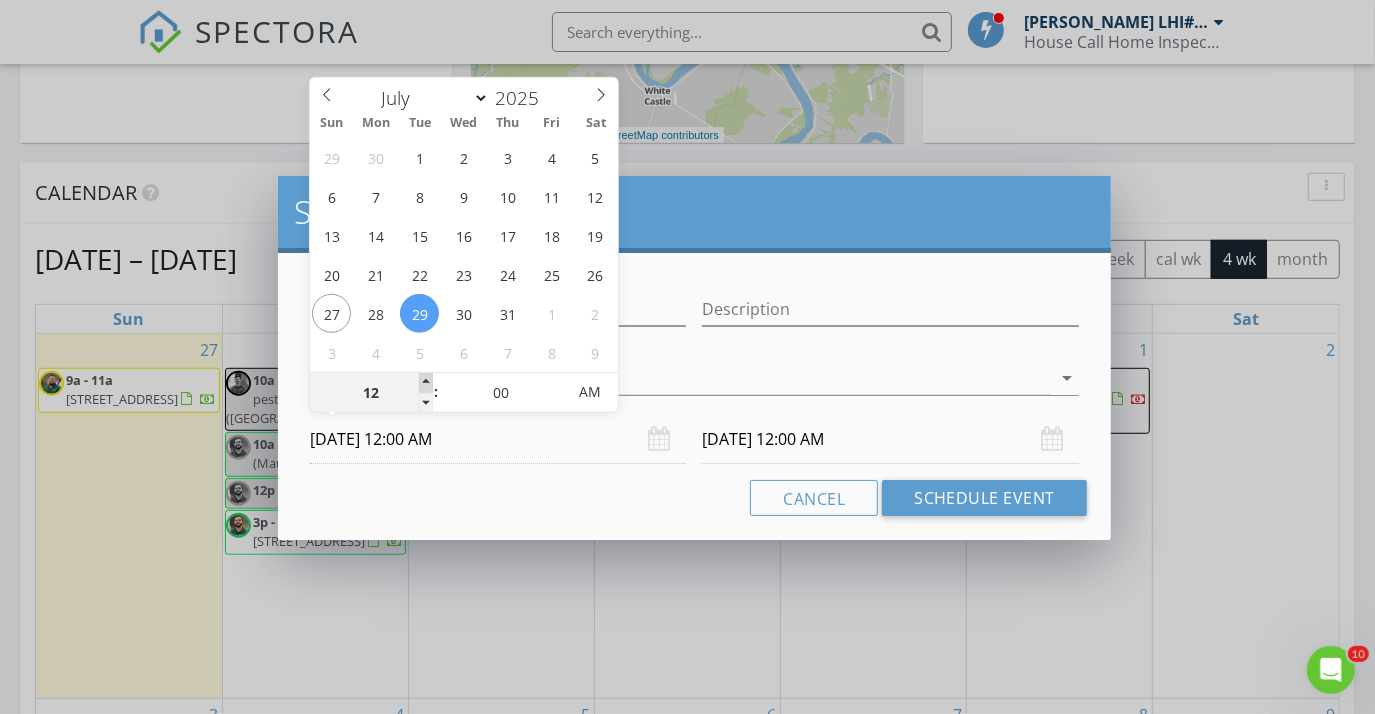 type on "01" 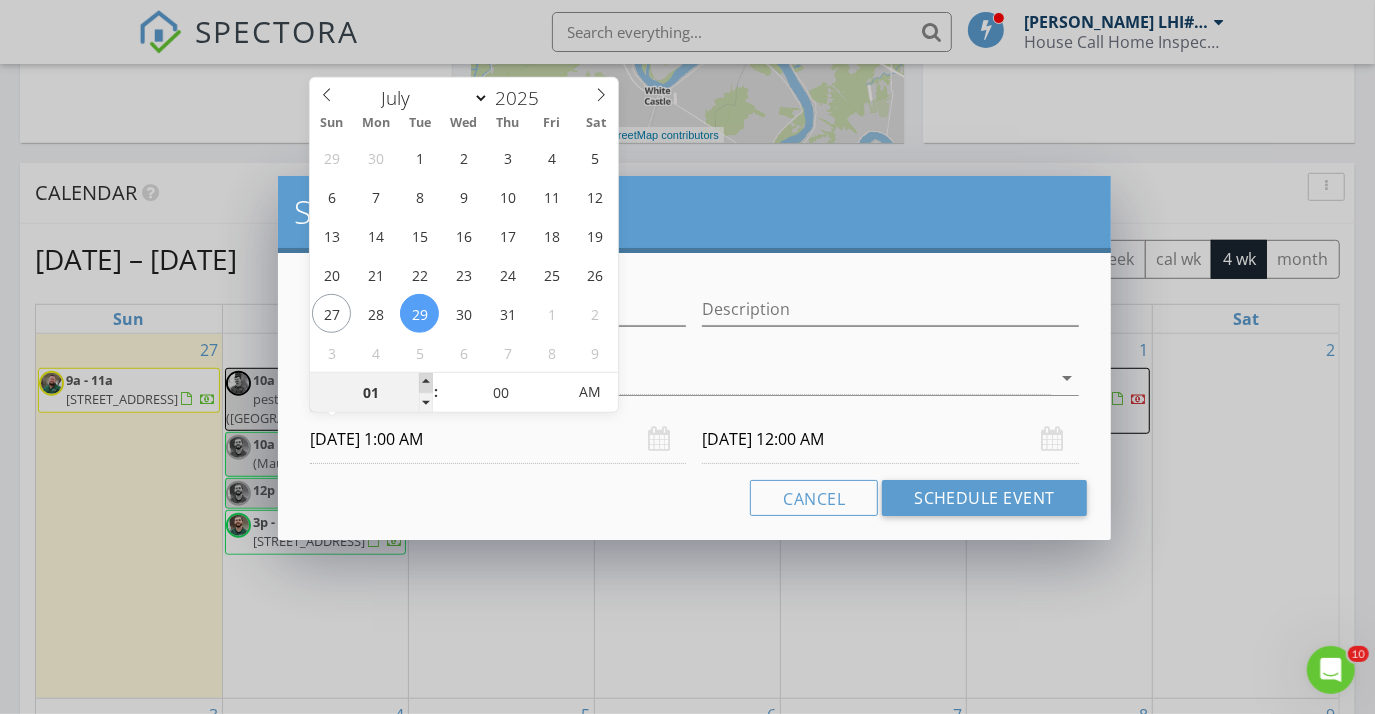 click at bounding box center (426, 383) 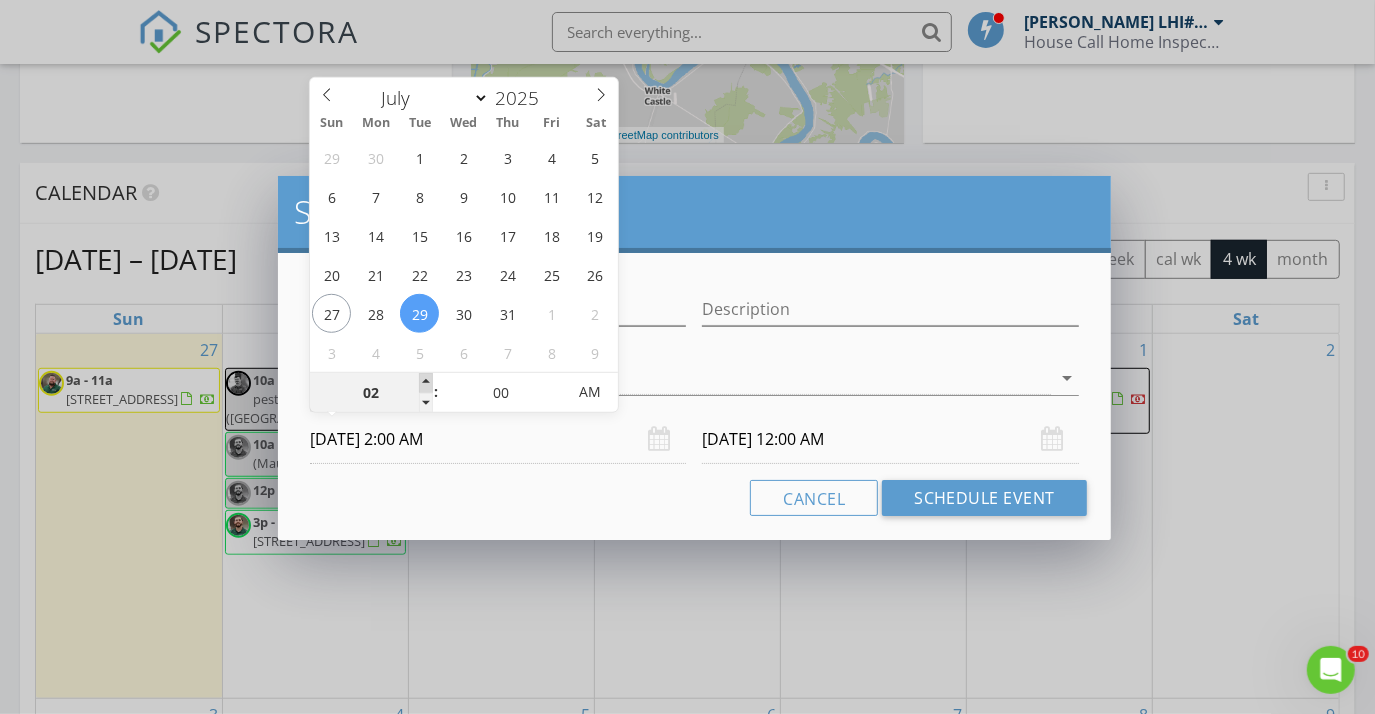 click at bounding box center (426, 383) 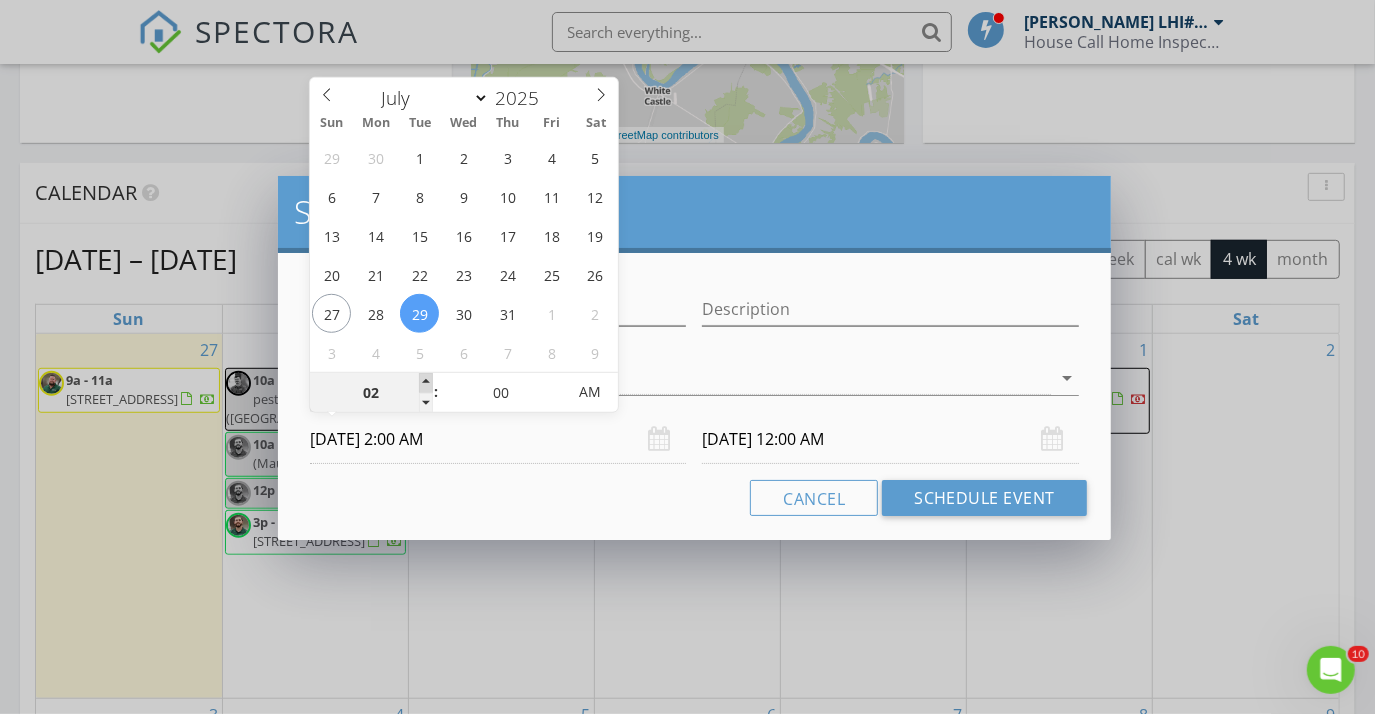 type on "03" 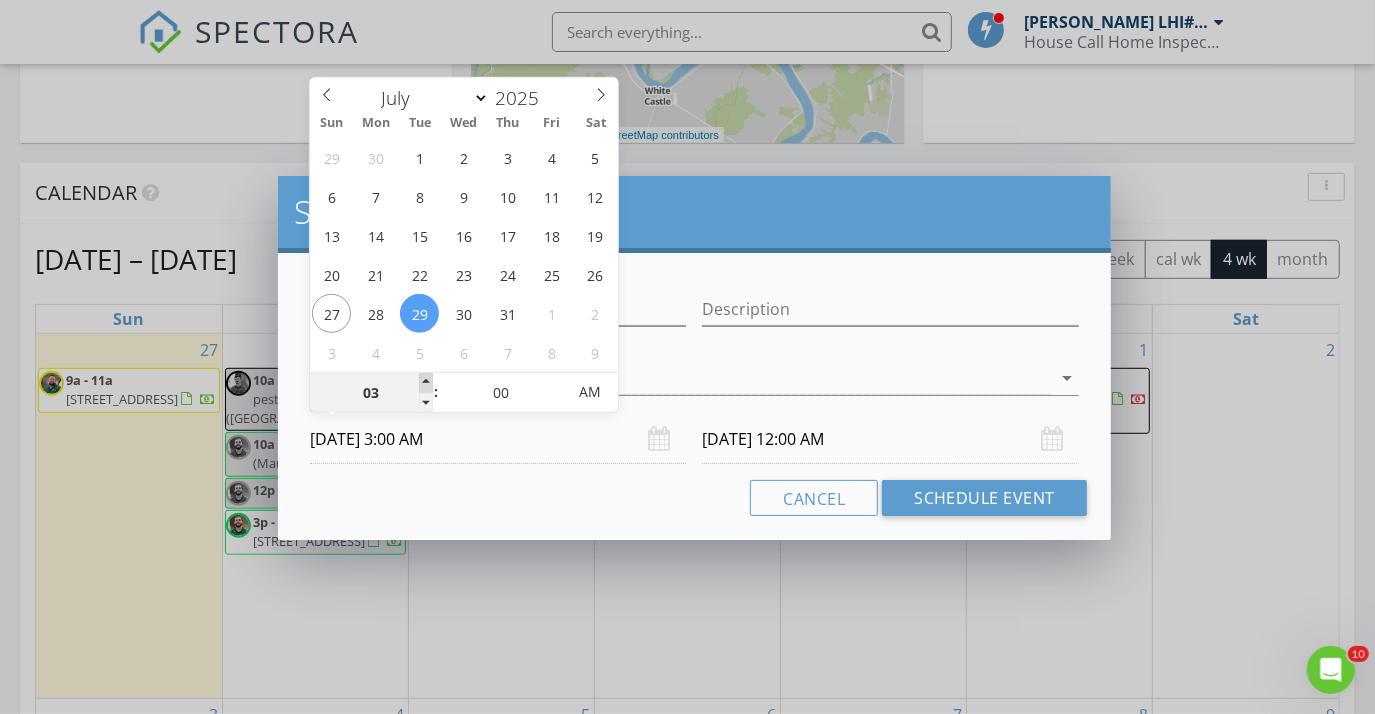 click at bounding box center (426, 383) 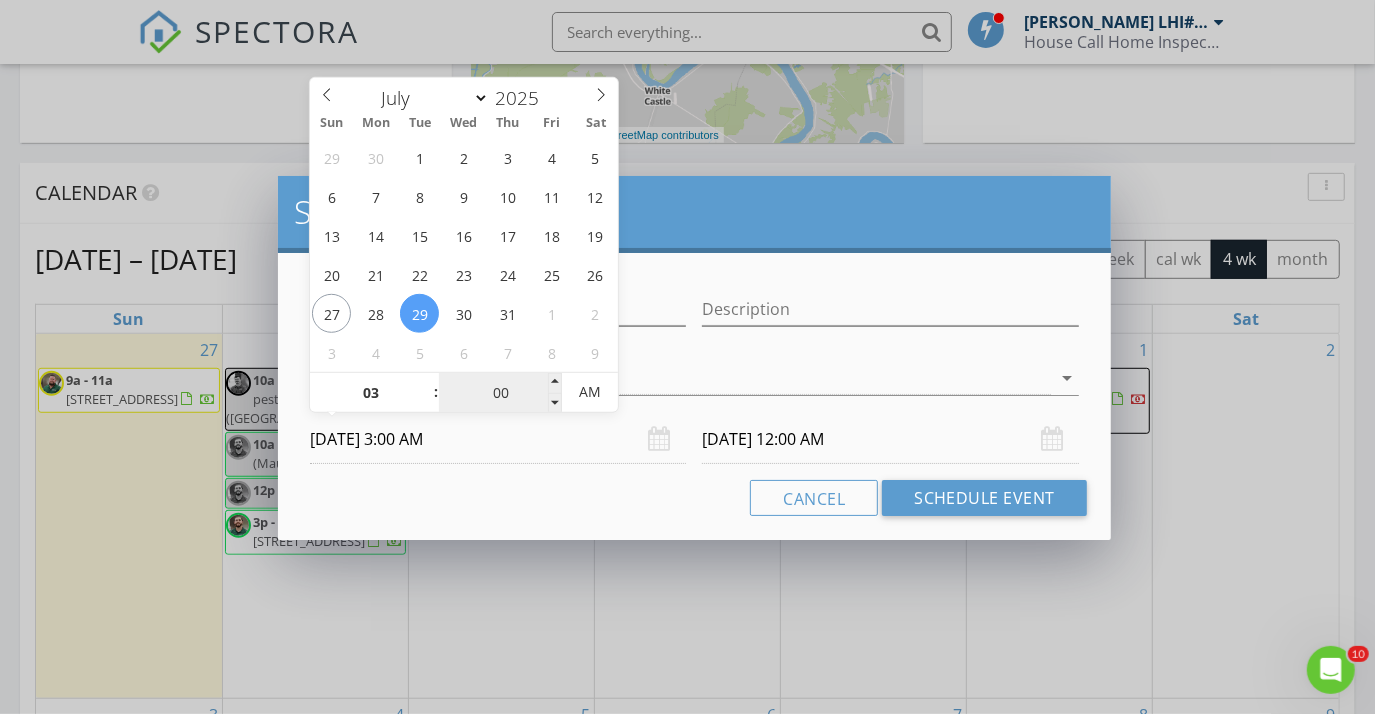 type on "07/30/2025 3:00 AM" 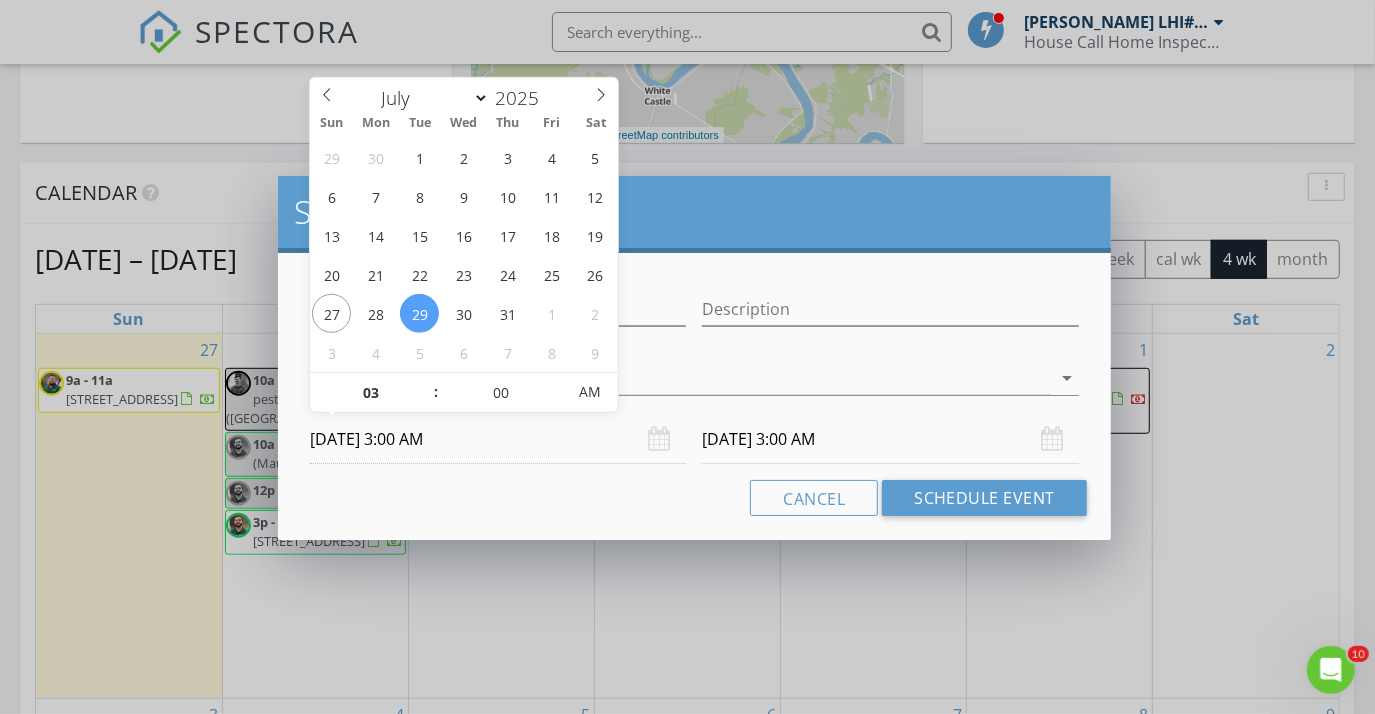 type on "07/29/2025 3:00 PM" 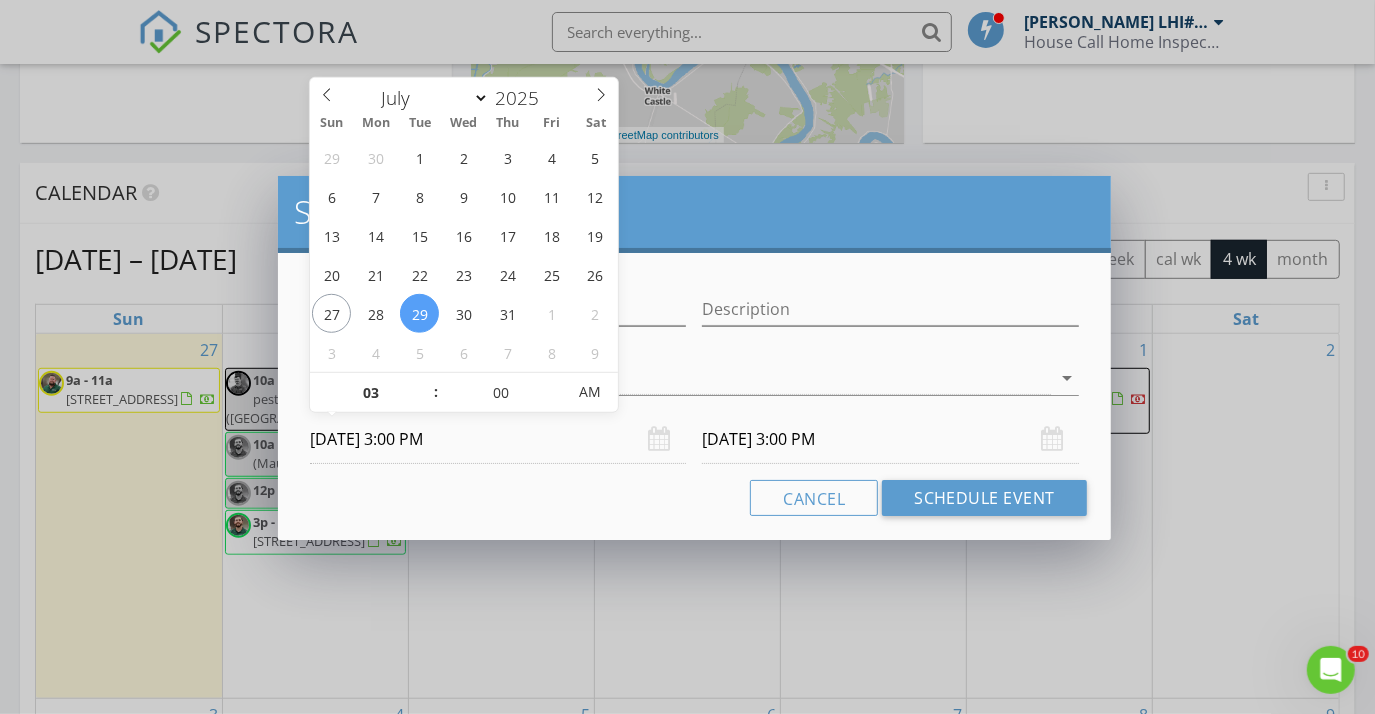 click on "AM" at bounding box center (589, 392) 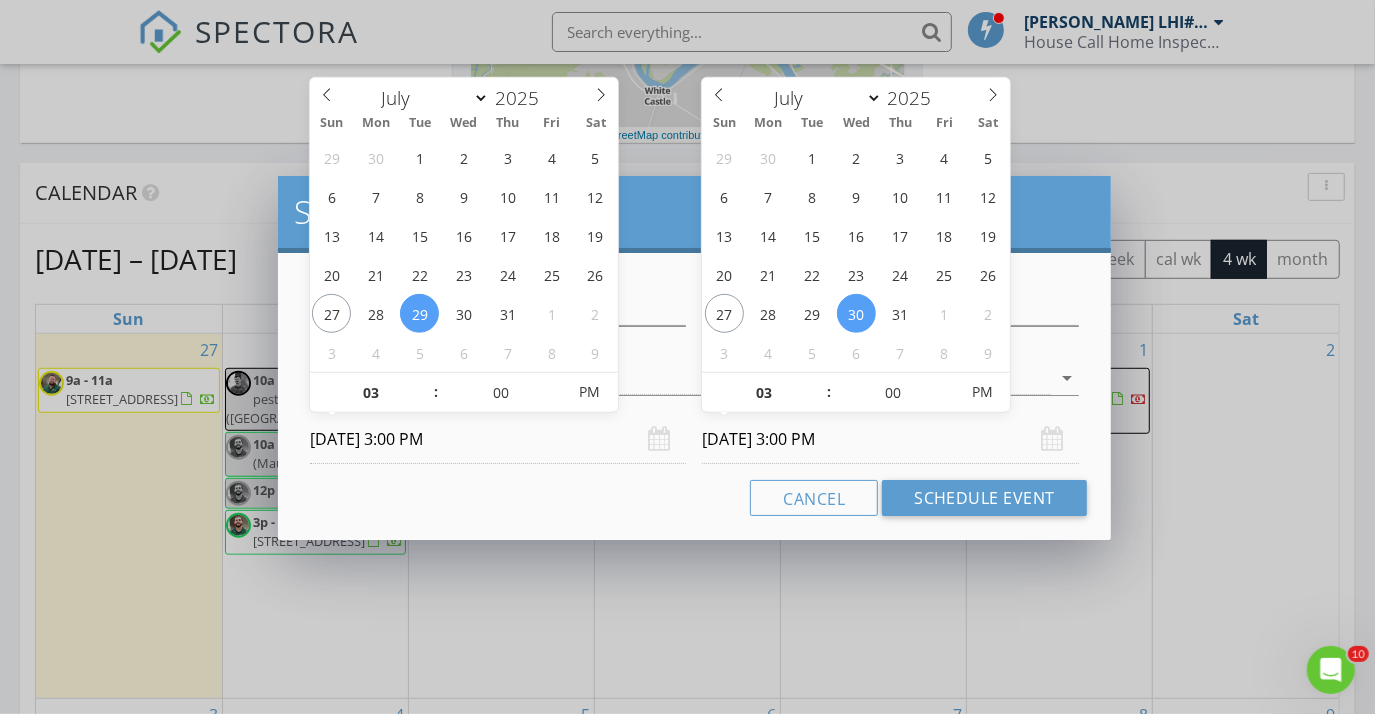click on "07/30/2025 3:00 PM" at bounding box center (890, 439) 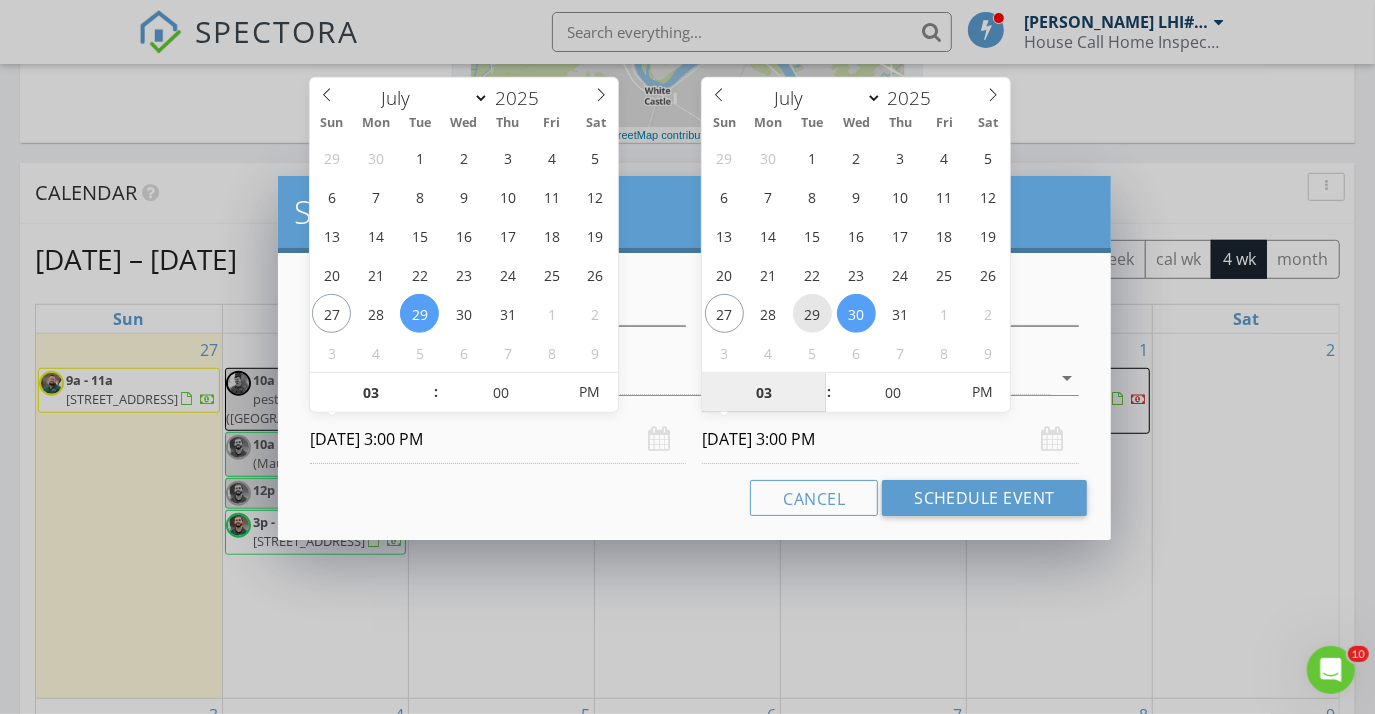type on "07/29/2025 3:00 PM" 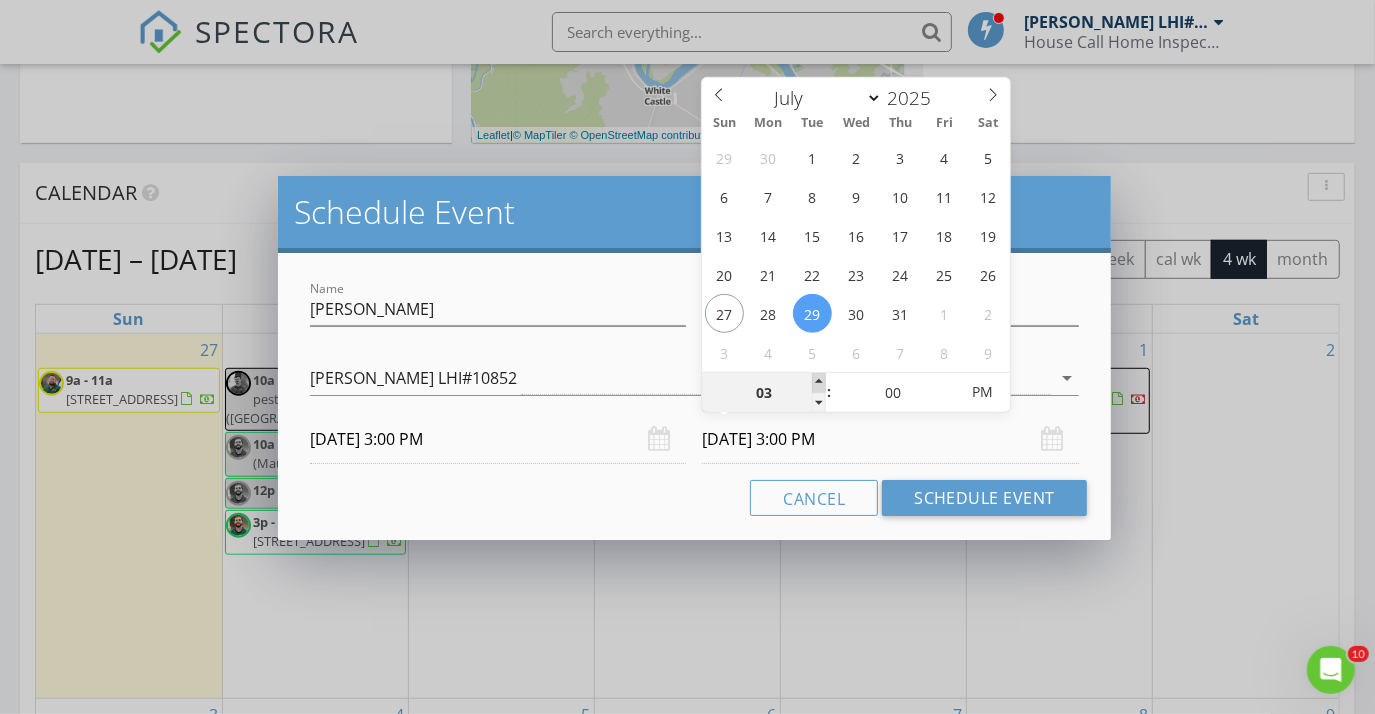 type on "04" 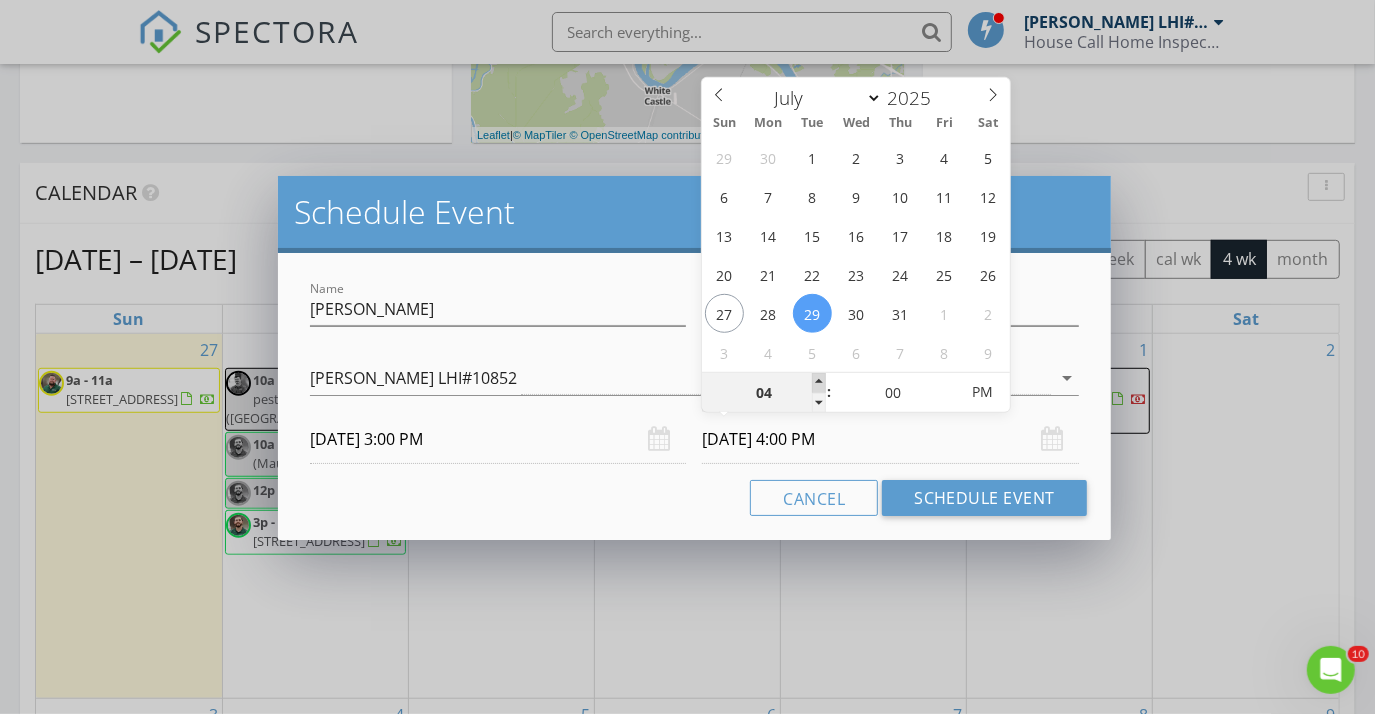 click at bounding box center [819, 383] 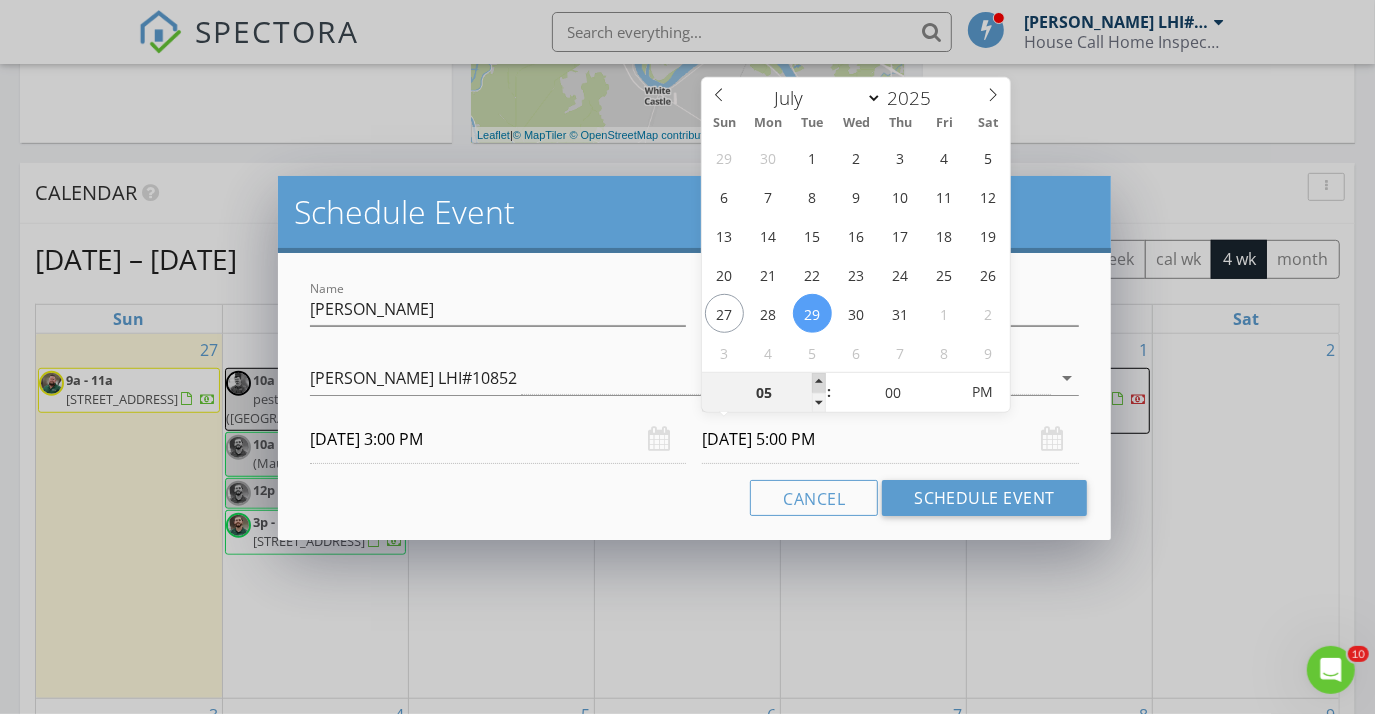 click at bounding box center (819, 383) 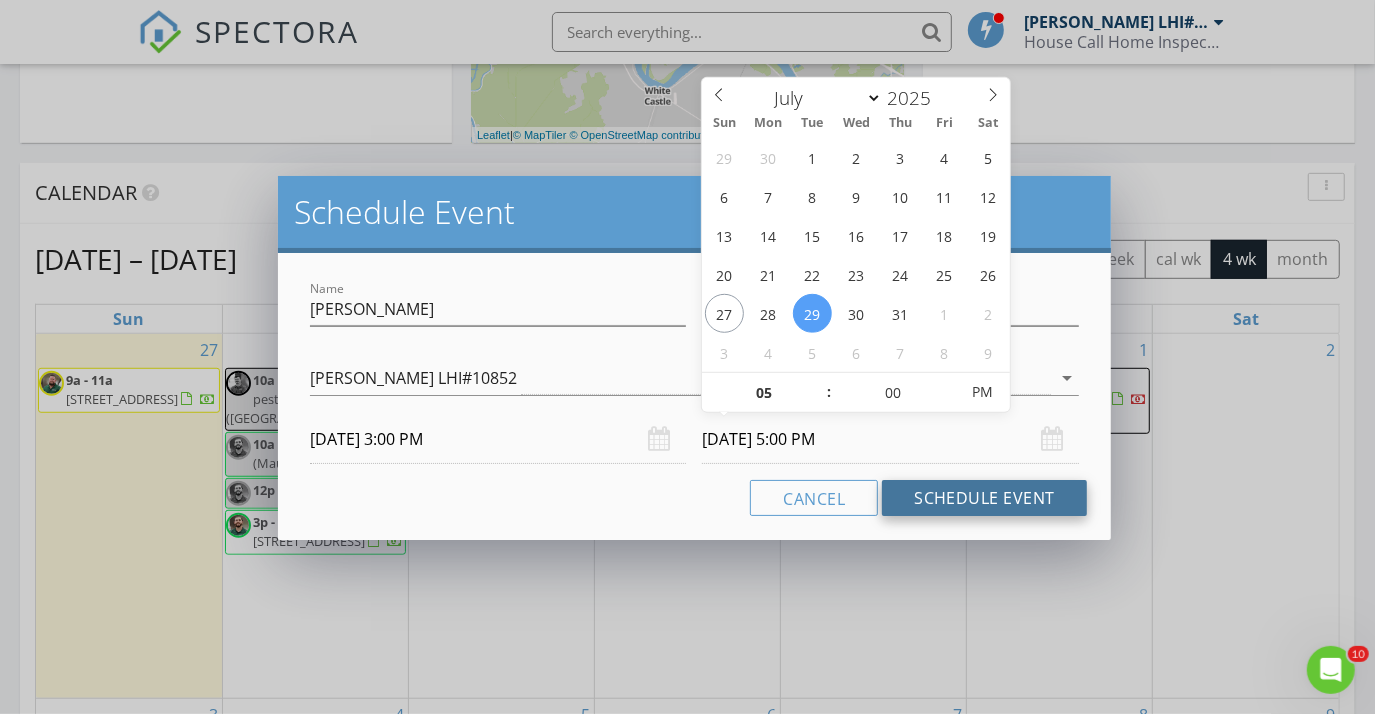 click on "Schedule Event" at bounding box center (984, 498) 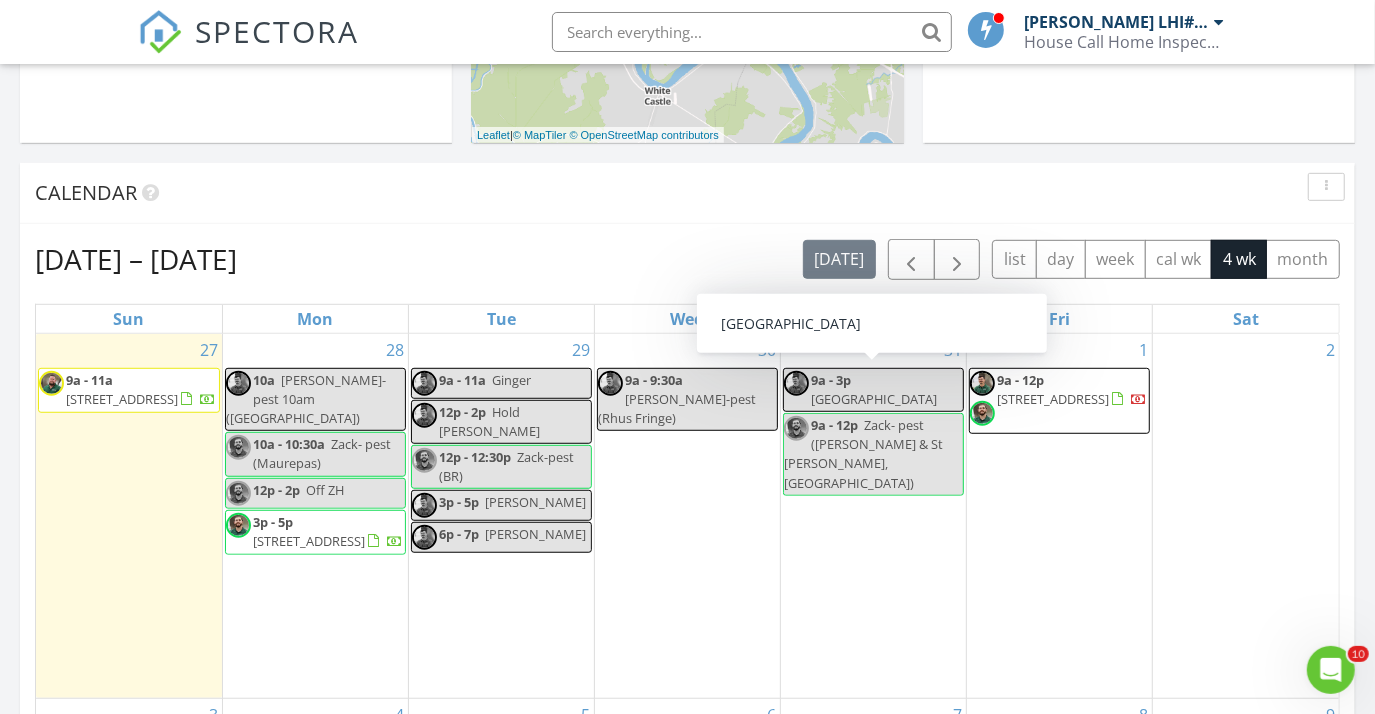 click on "Calendar" at bounding box center [672, 193] 